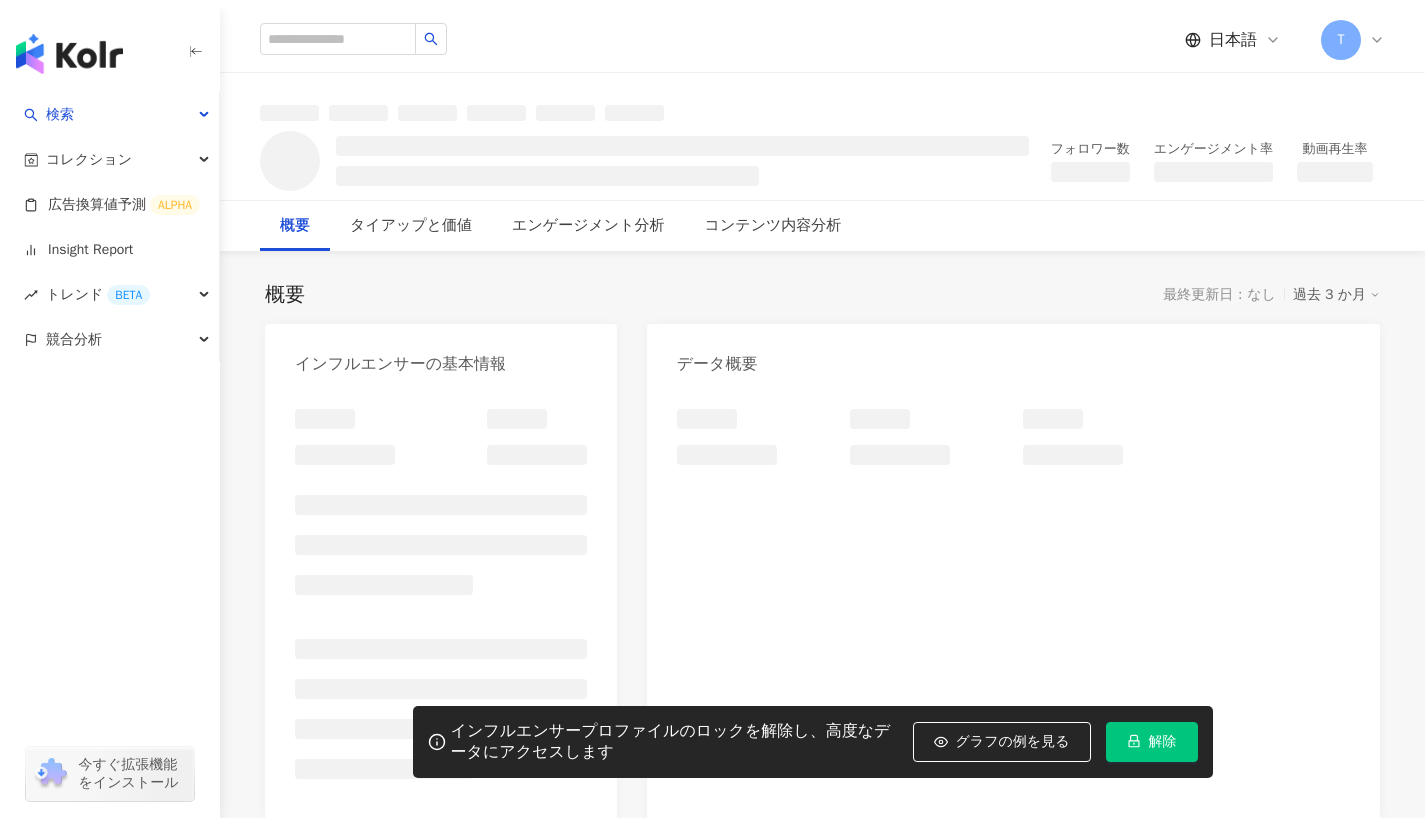 scroll, scrollTop: 25, scrollLeft: 0, axis: vertical 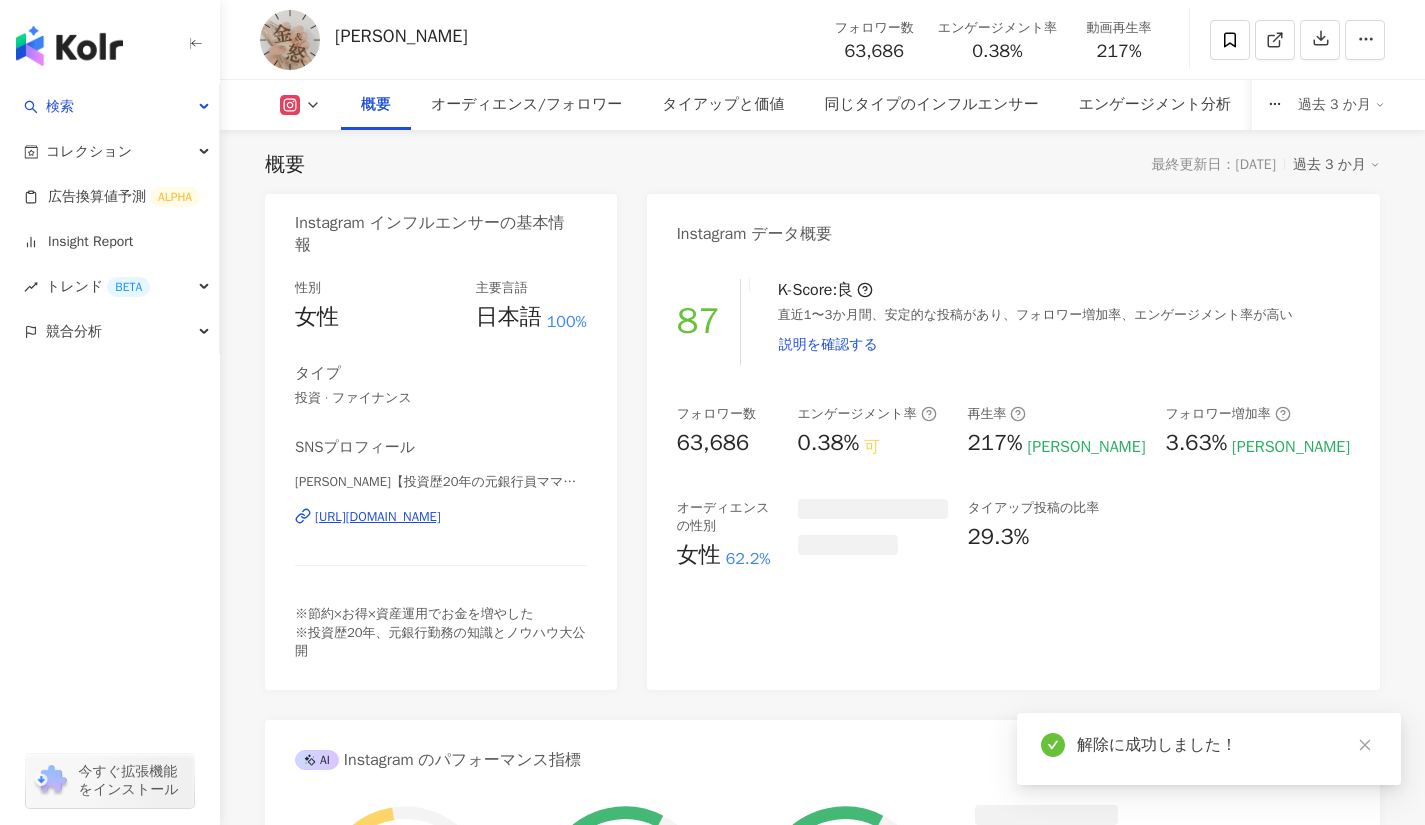 click on "https://www.instagram.com/kazusaaizawa33/" at bounding box center [378, 517] 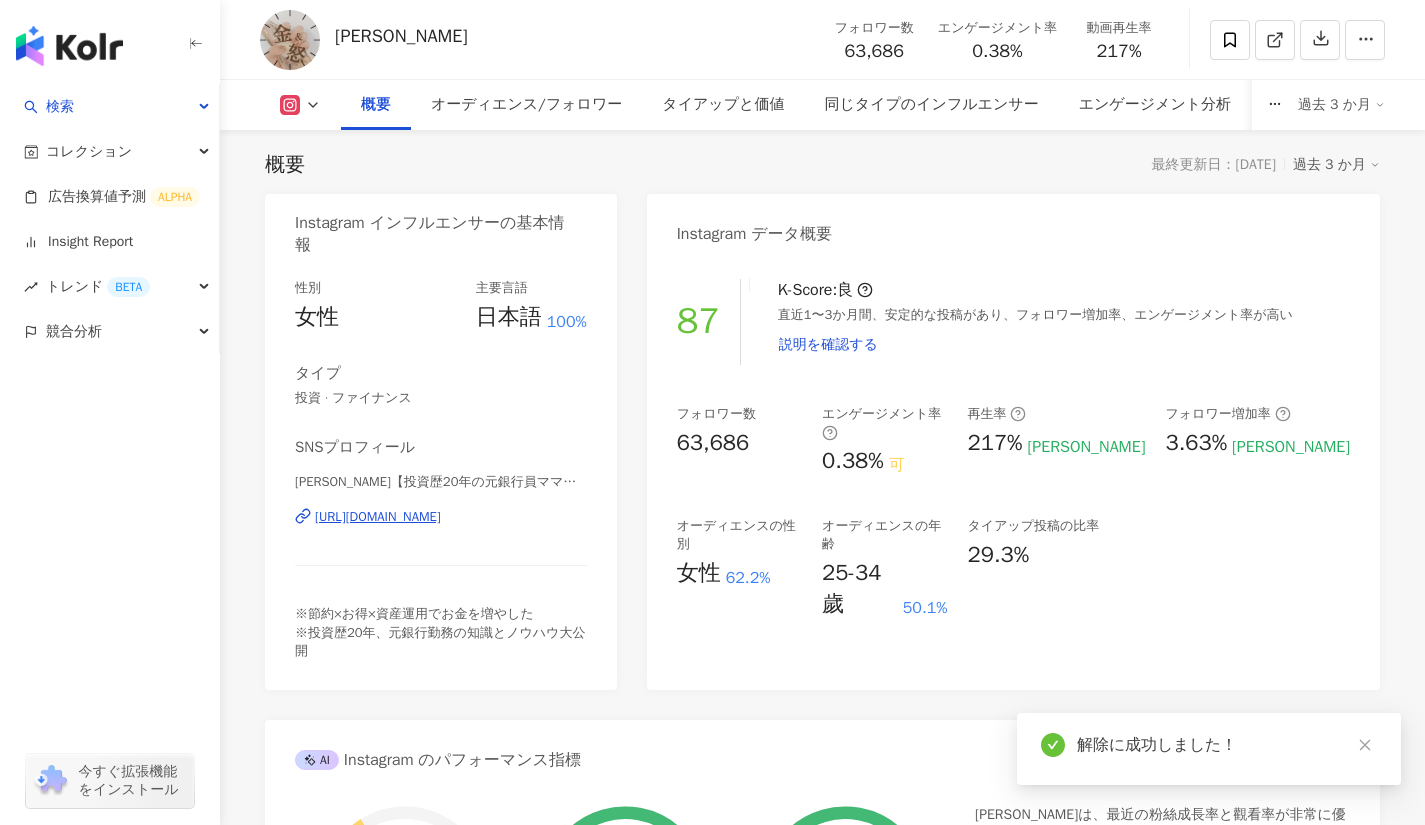 click on "87 K-Score :   良 直近1〜3か月間、安定的な投稿があり、フォロワー増加率、エンゲージメント率が高い 説明を確認する フォロワー数   63,686 エンゲージメント率   0.38% 可 再生率   217% 優 フォロワー増加率   3.63% 優 オーディエンスの性別   女性 62.2% オーディエンスの年齢   25-34 歲 50.1% タイアップ投稿の比率   29.3%" at bounding box center [1013, 474] 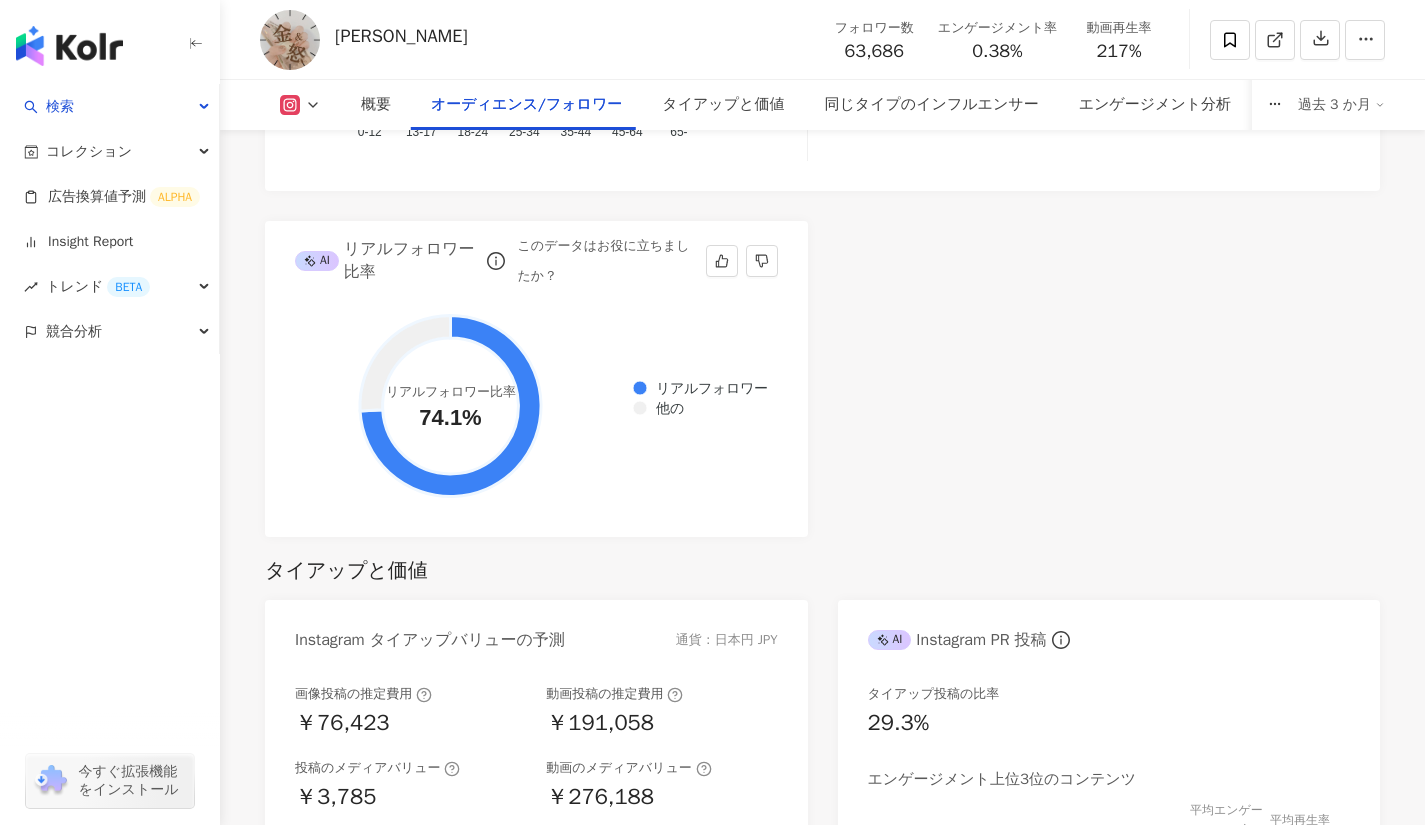 scroll, scrollTop: 2280, scrollLeft: 0, axis: vertical 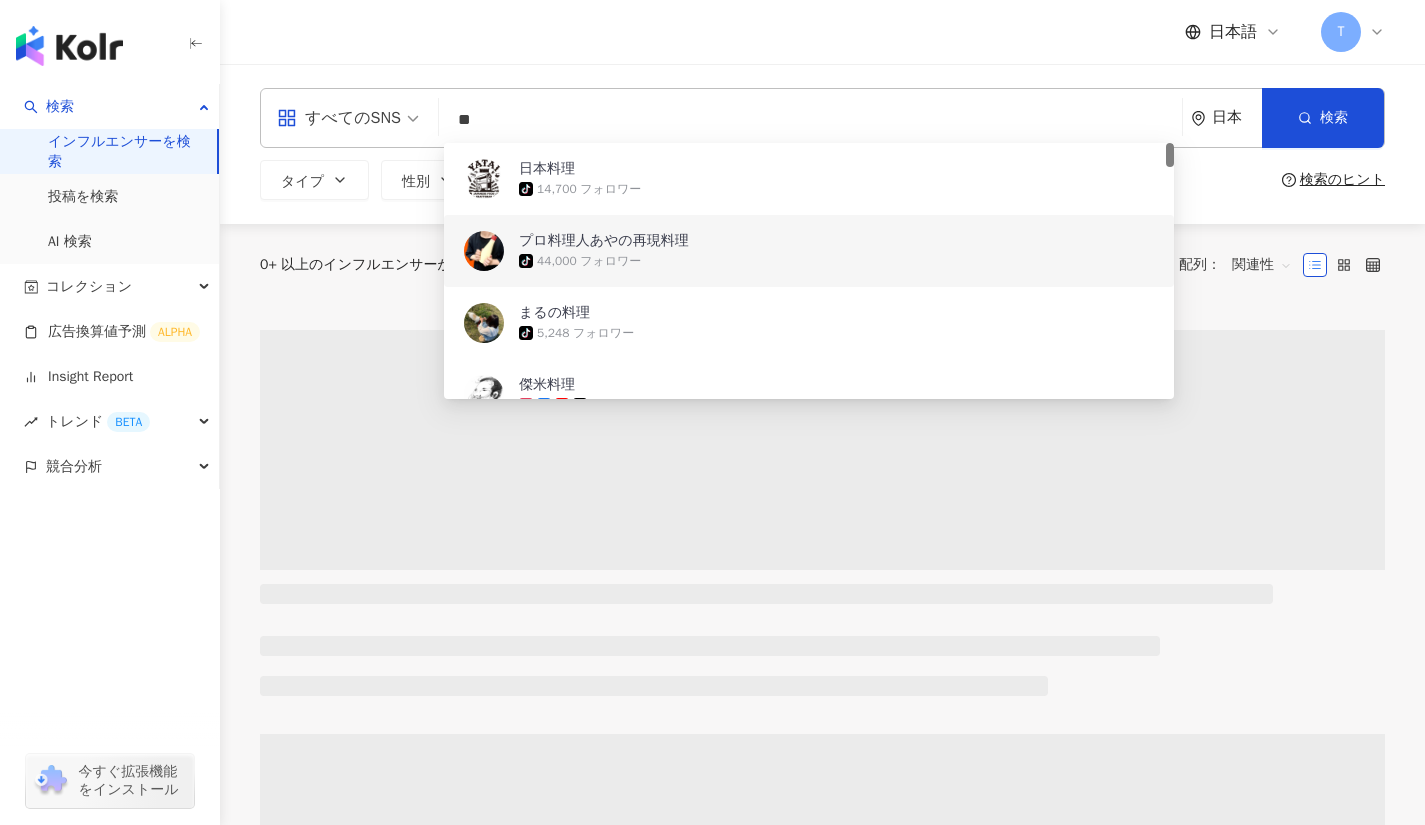 click on "すべてのSNS" at bounding box center (339, 118) 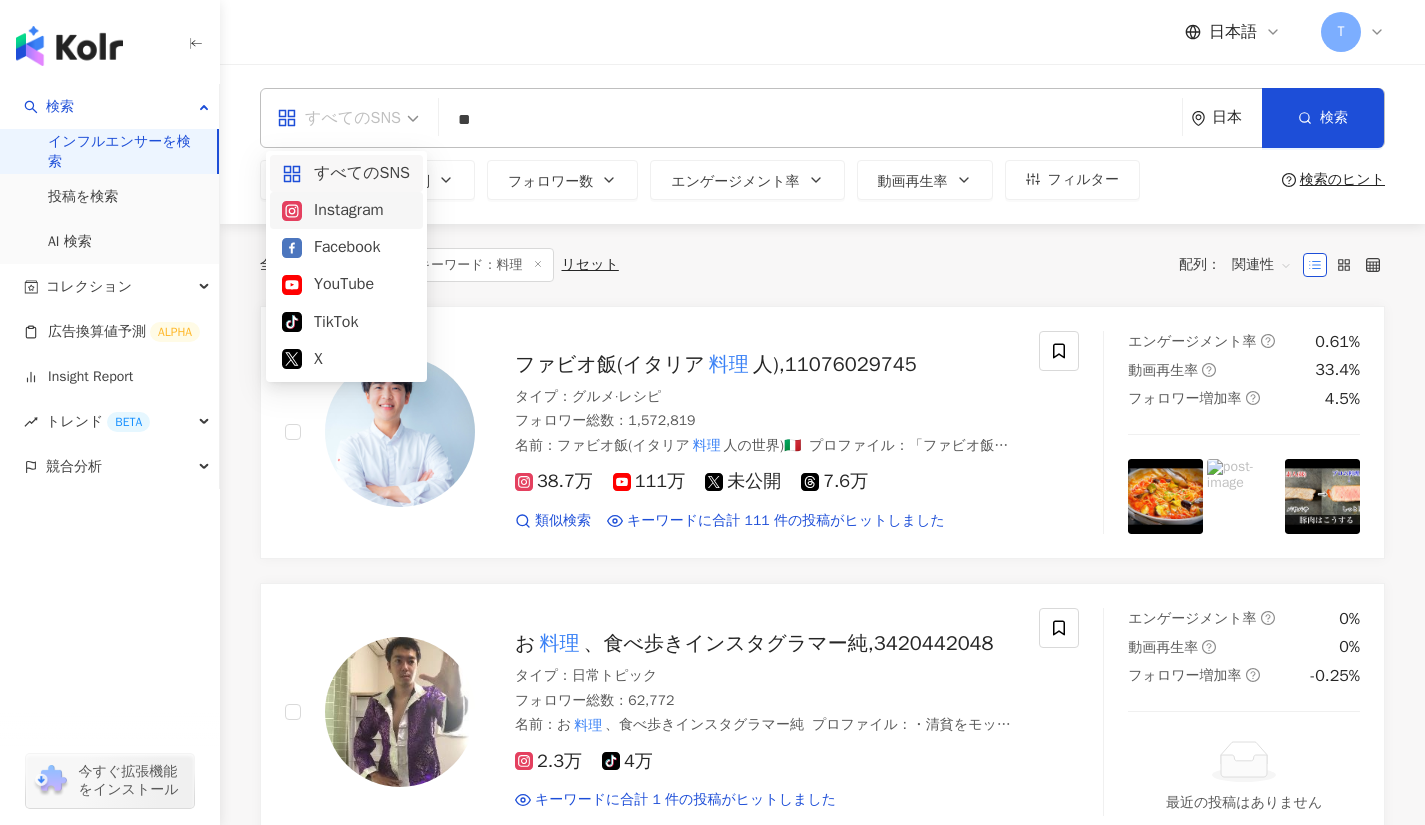 click on "Instagram" at bounding box center [346, 210] 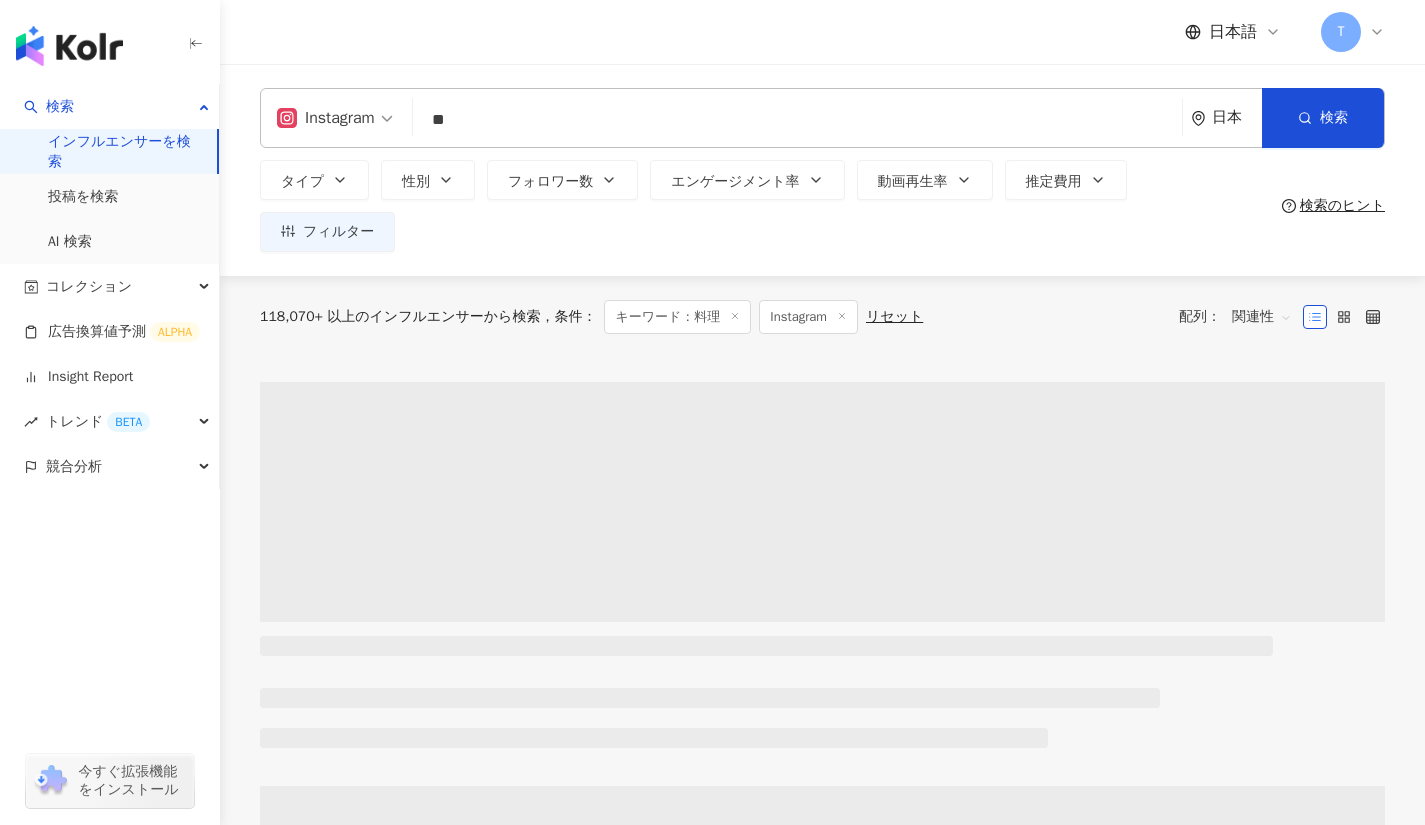 click on "フォロワー数" at bounding box center (550, 182) 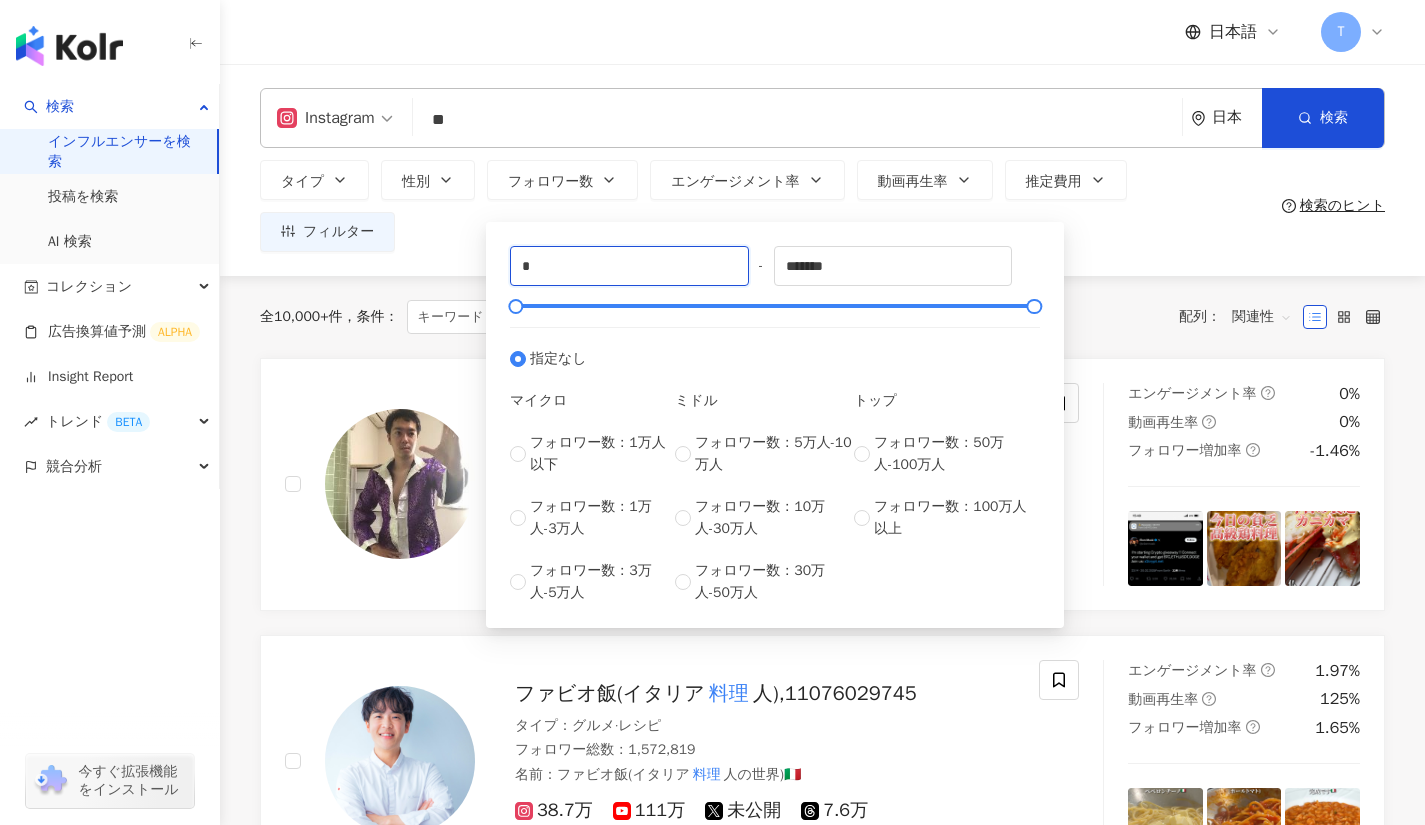 click on "*" at bounding box center [629, 266] 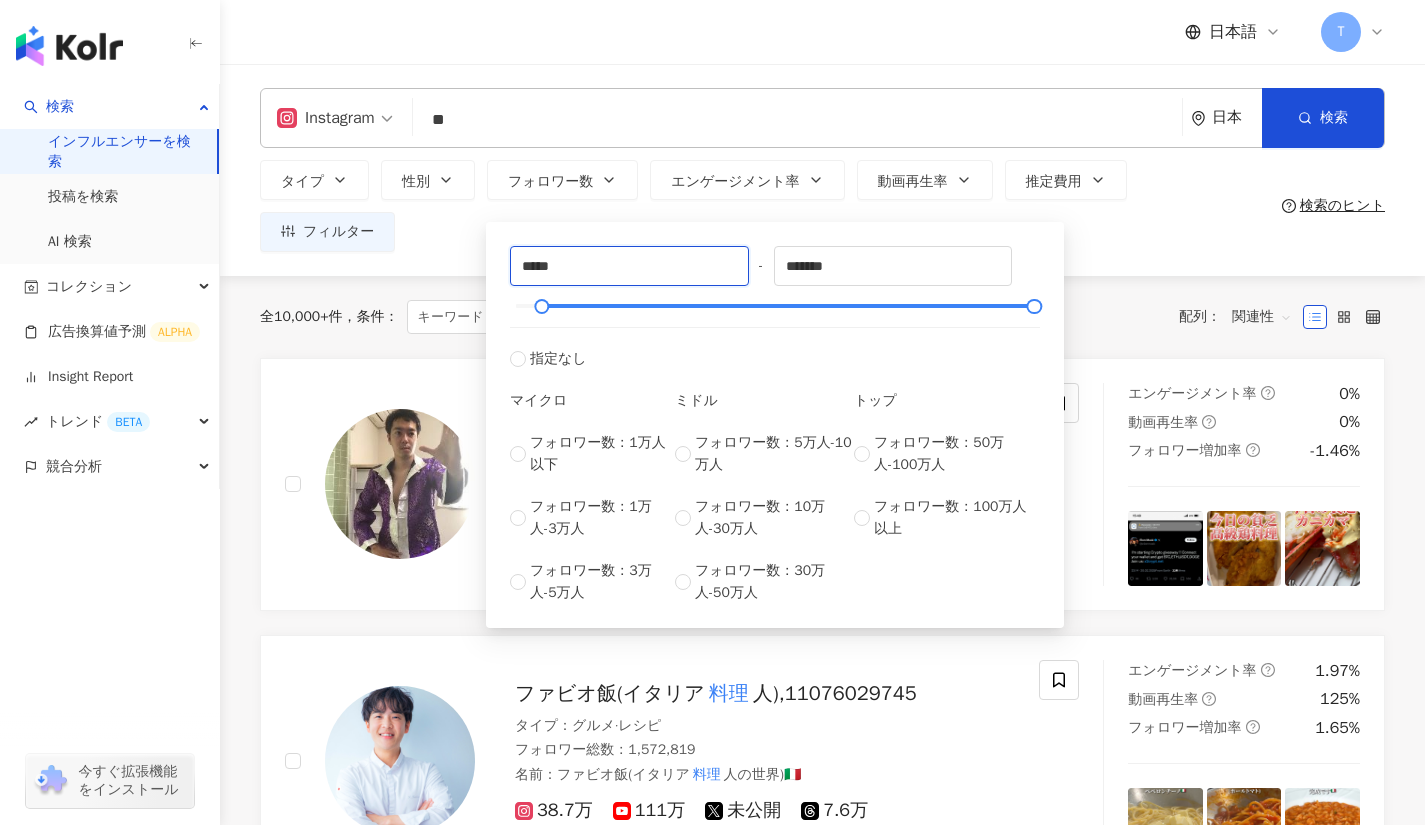 type on "*****" 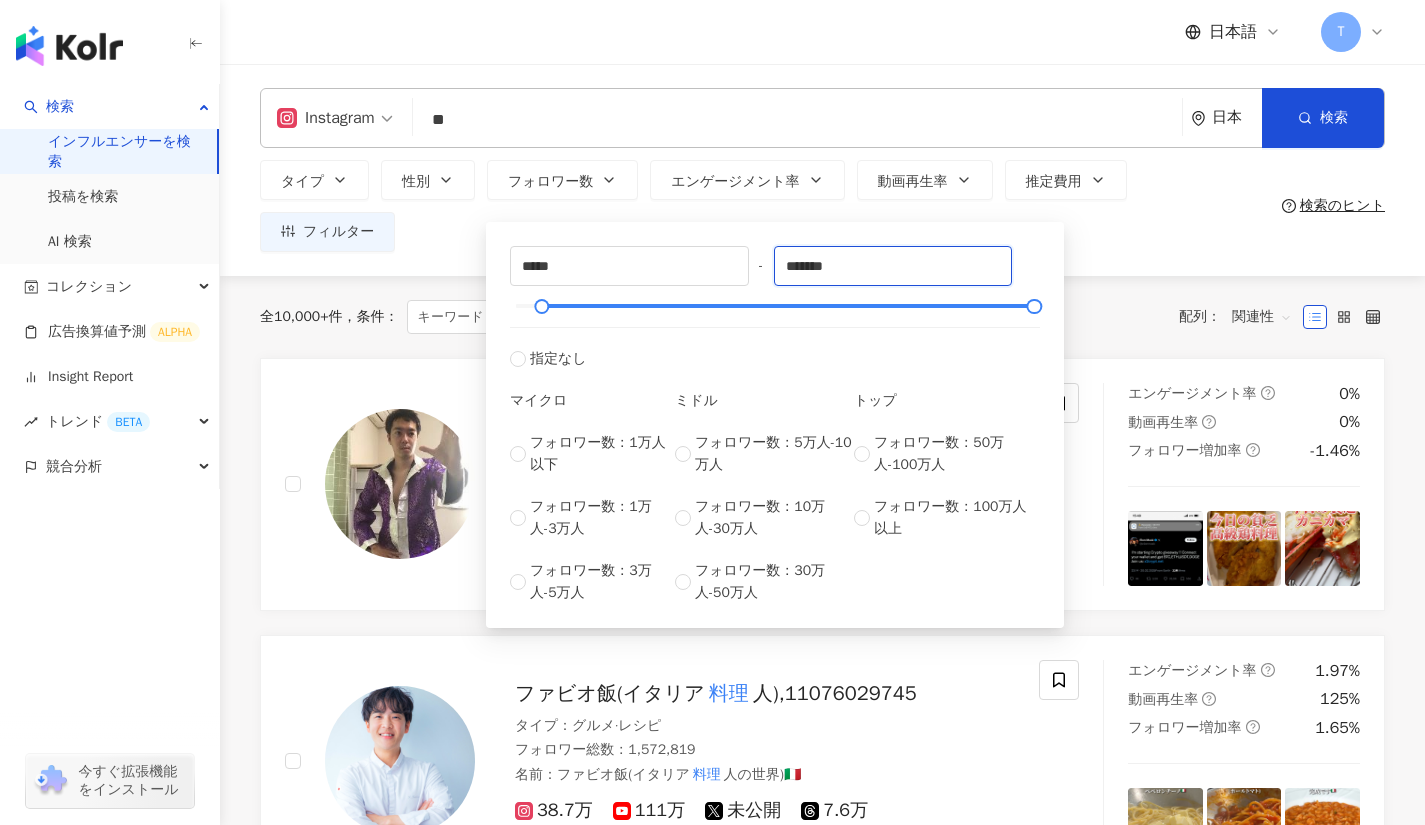 click on "*******" at bounding box center (893, 266) 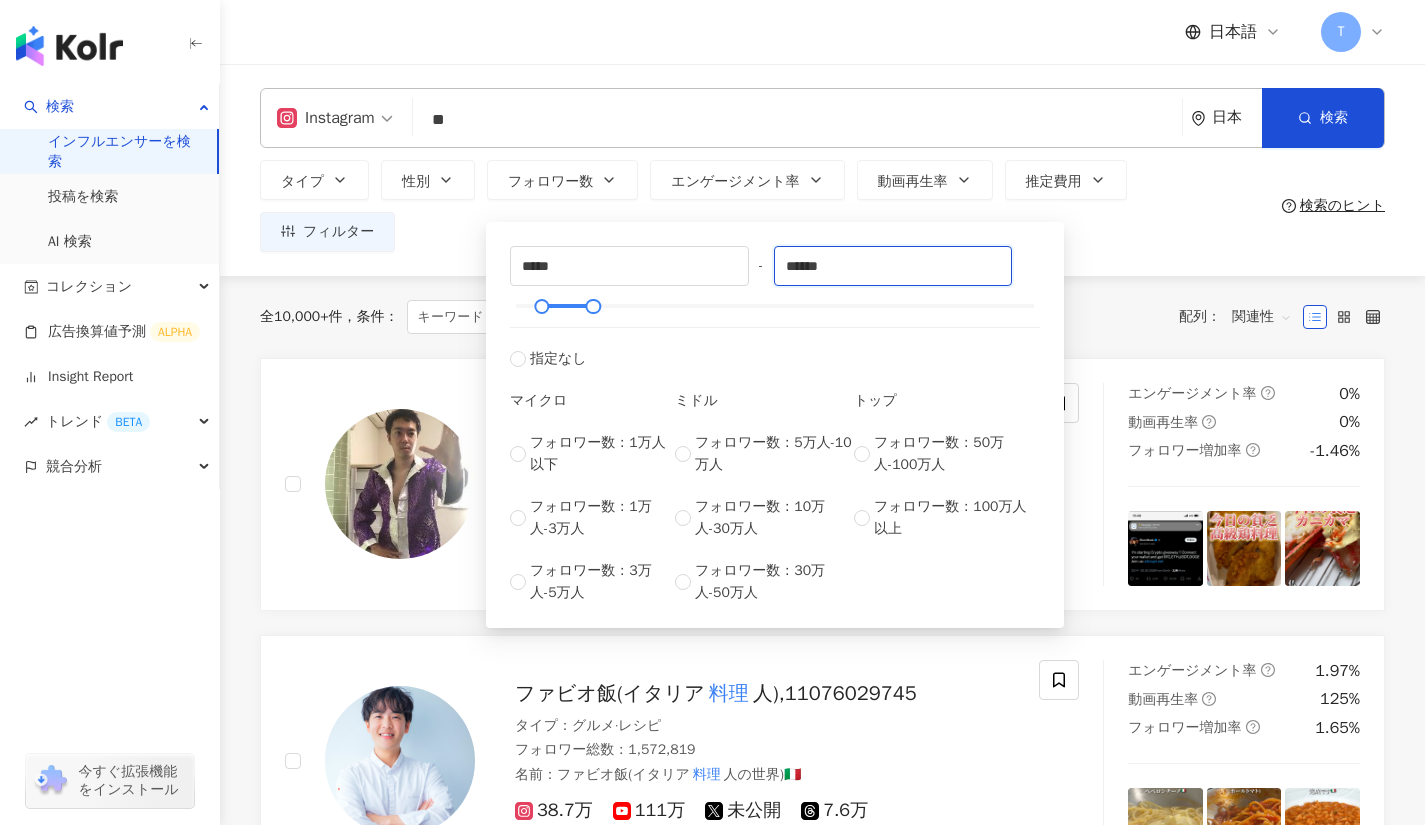 type on "******" 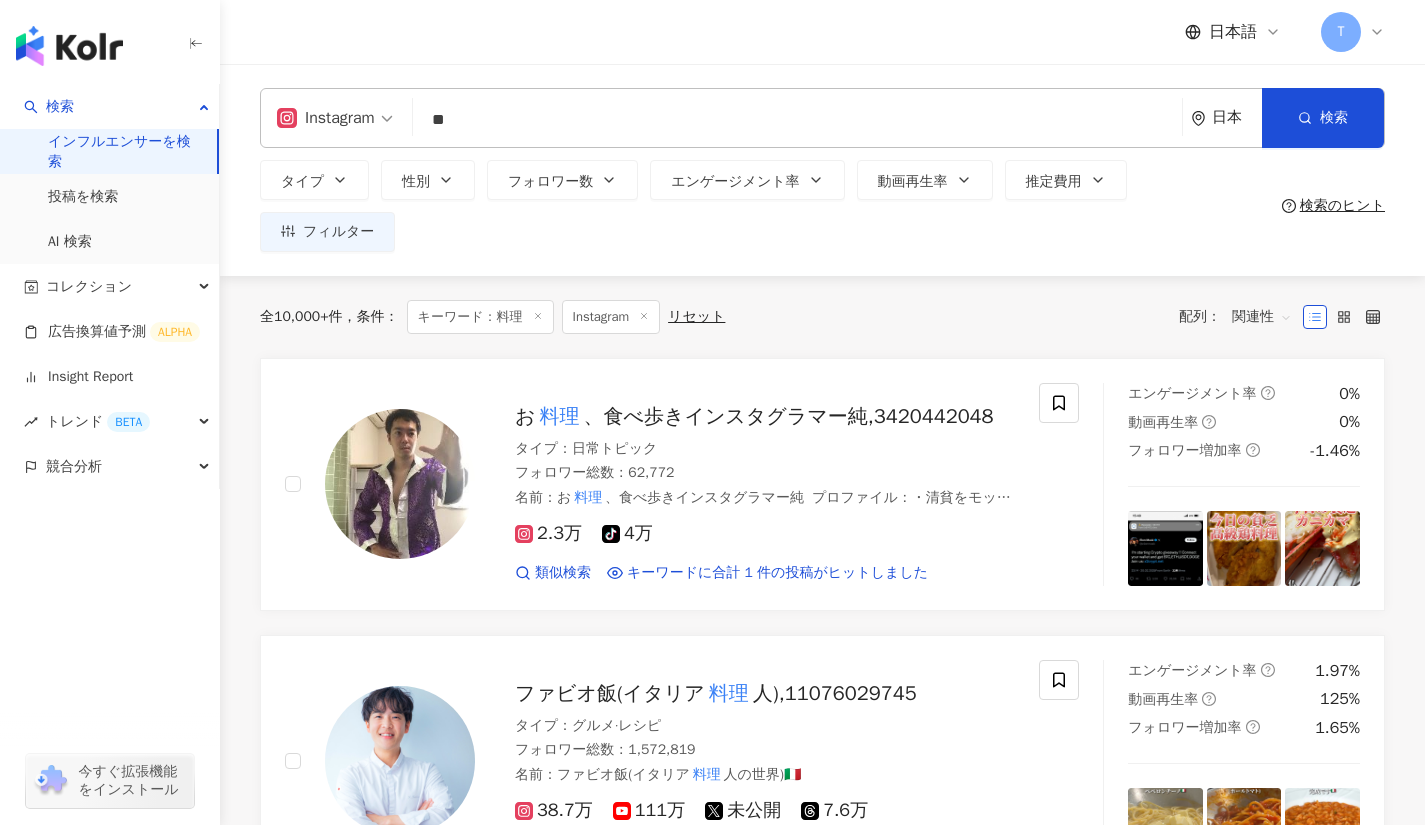 click on "全  10,000+  件 条件 ： キーワード：料理 Instagram リセット 配列： 関連性" at bounding box center [822, 317] 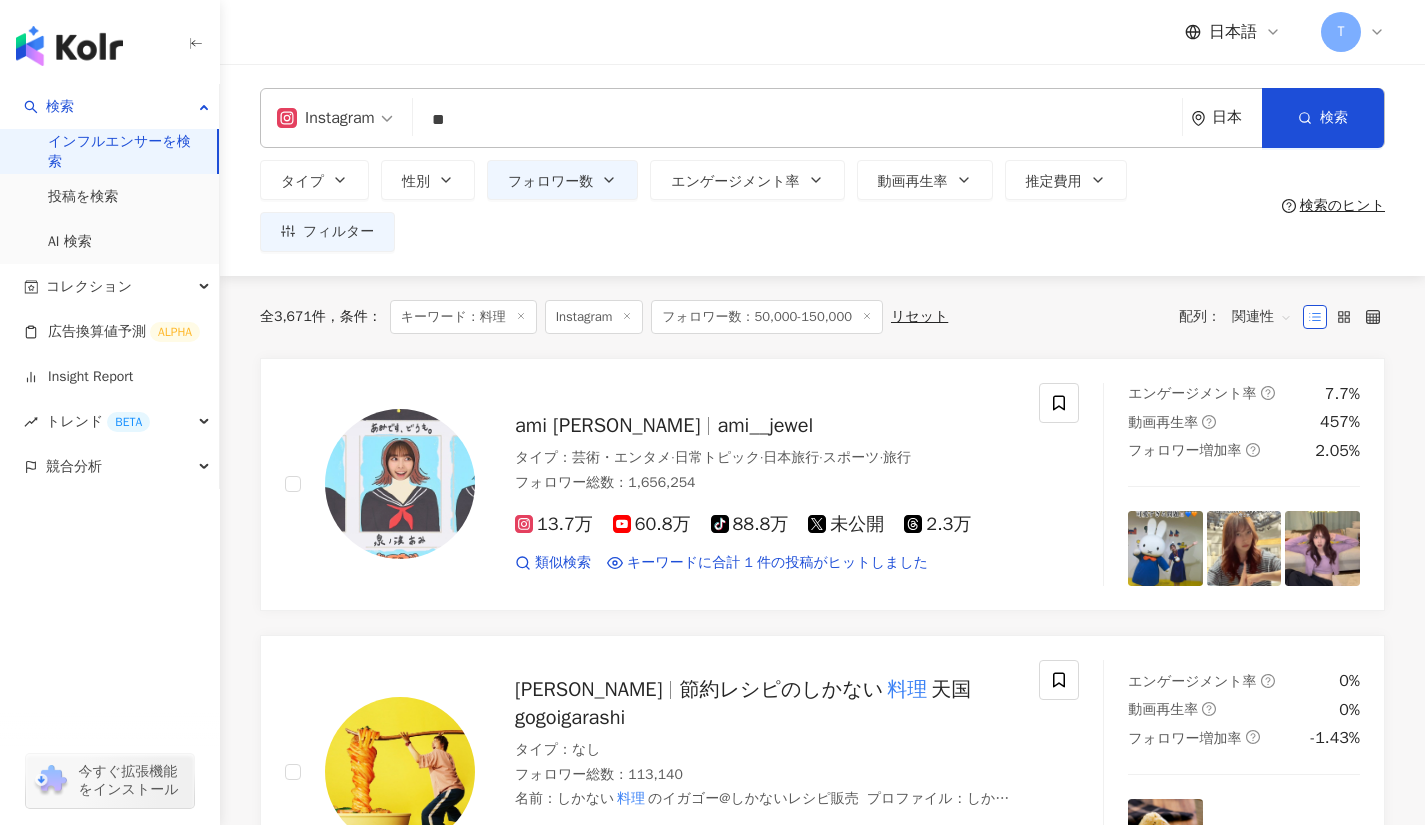click on "タイプ" at bounding box center [314, 180] 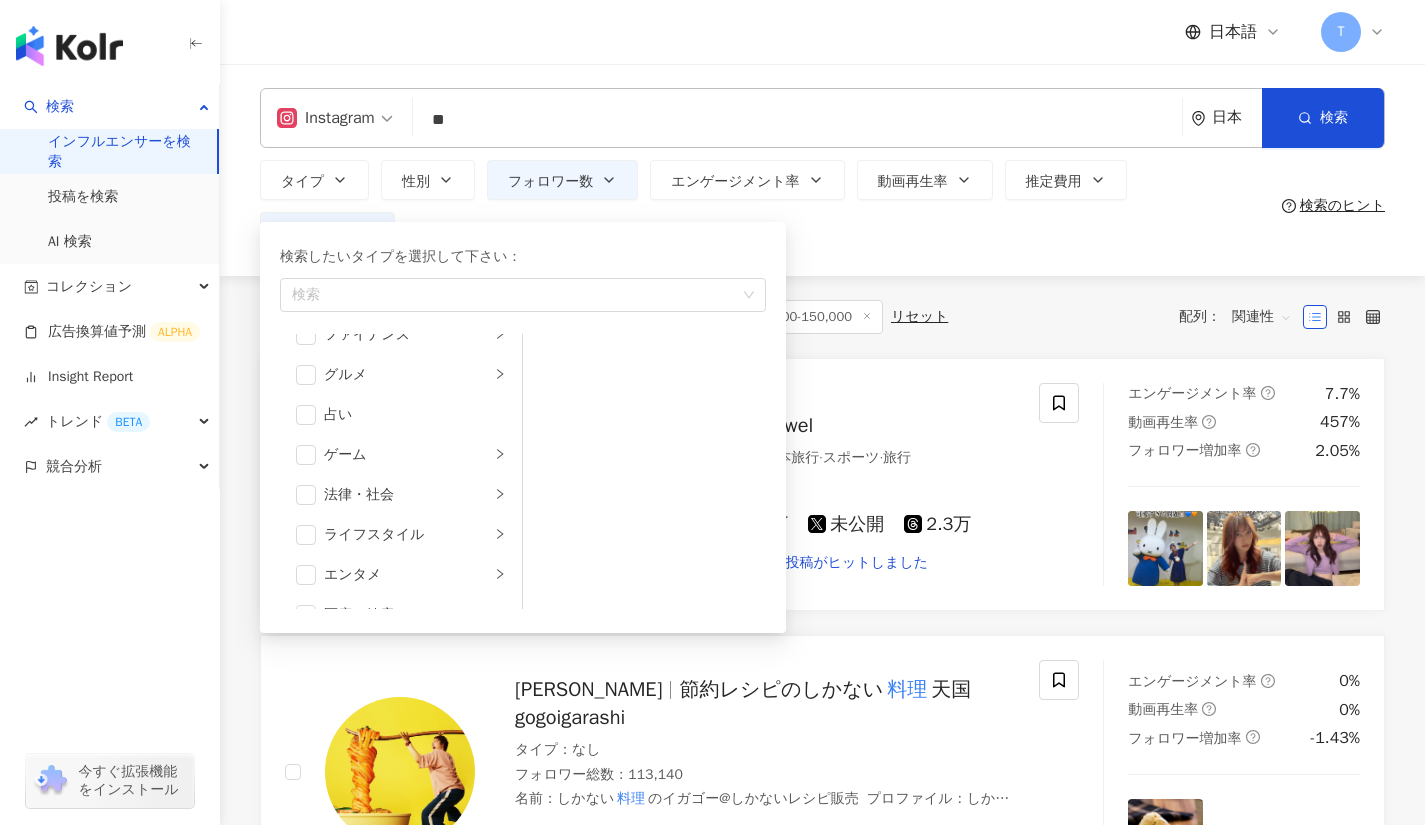 scroll, scrollTop: 303, scrollLeft: 0, axis: vertical 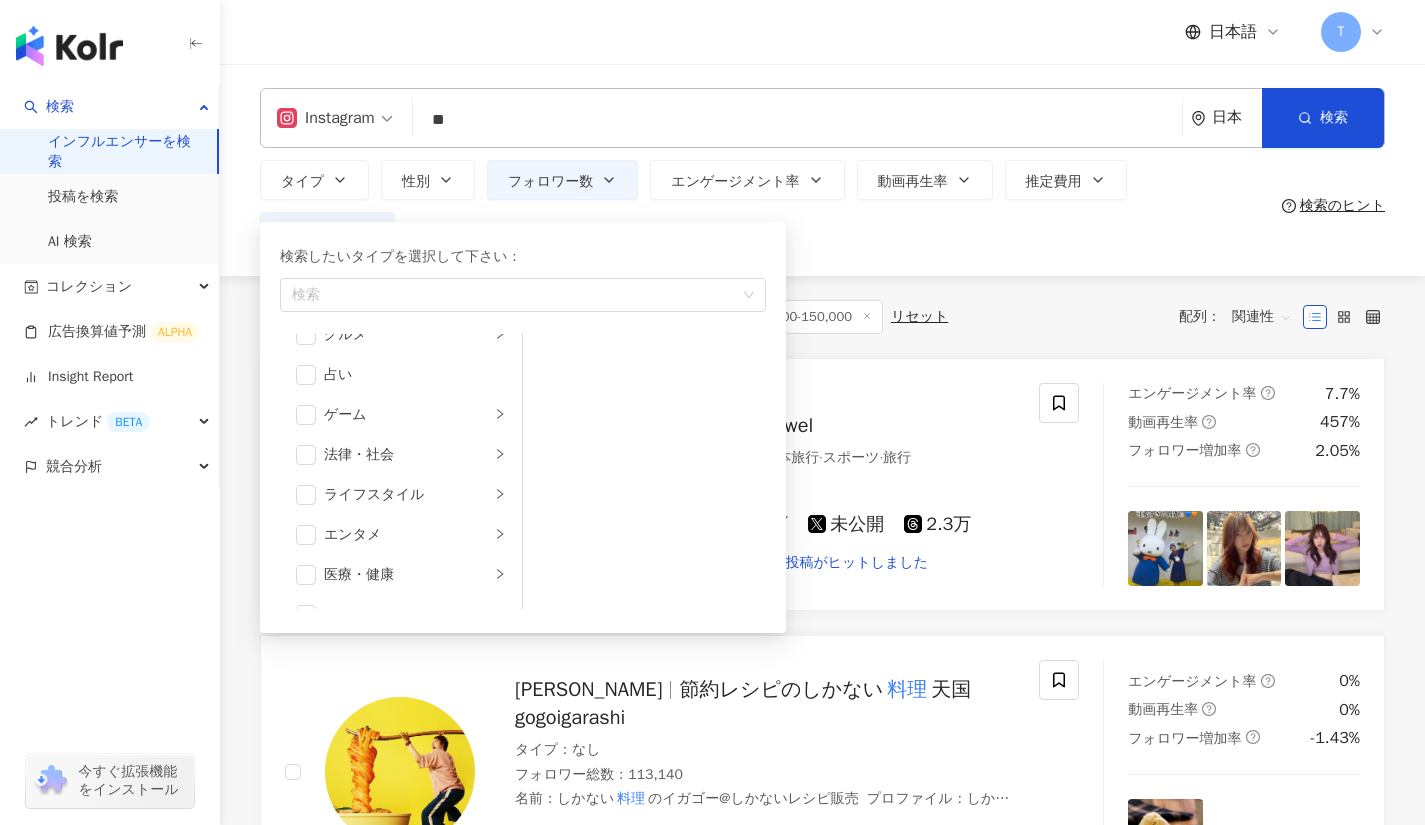 click 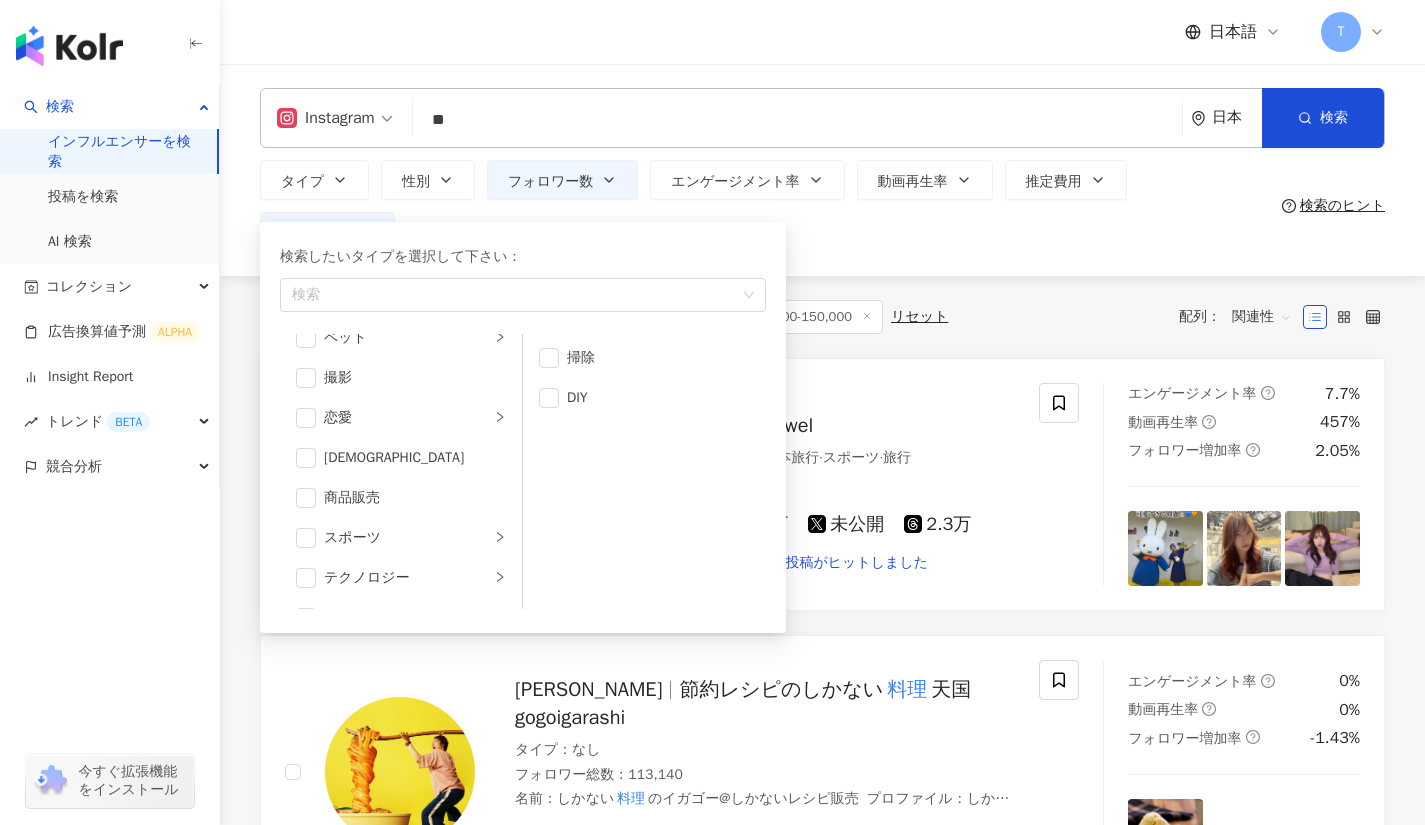 scroll, scrollTop: 693, scrollLeft: 0, axis: vertical 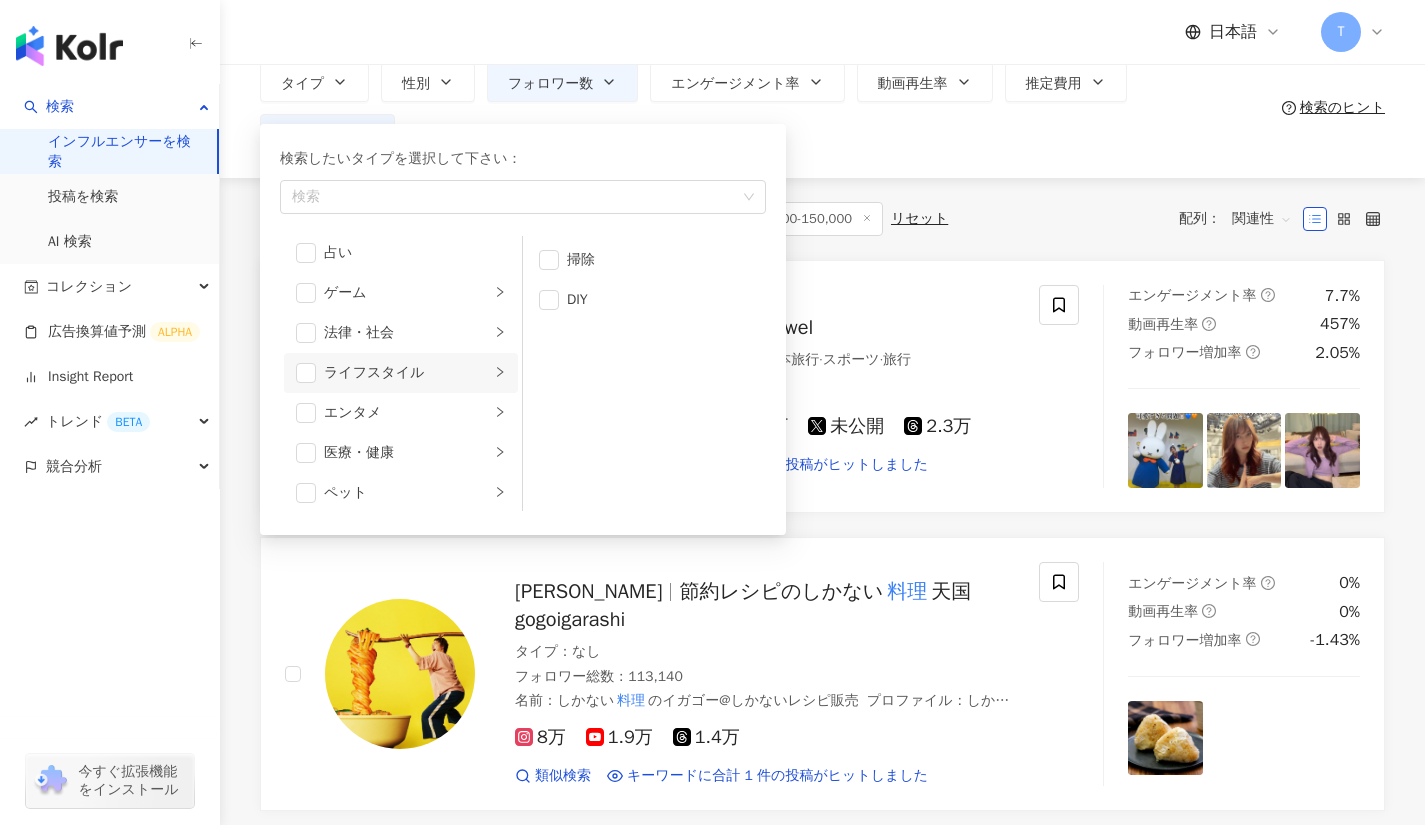 click on "エンタメ" at bounding box center (401, 413) 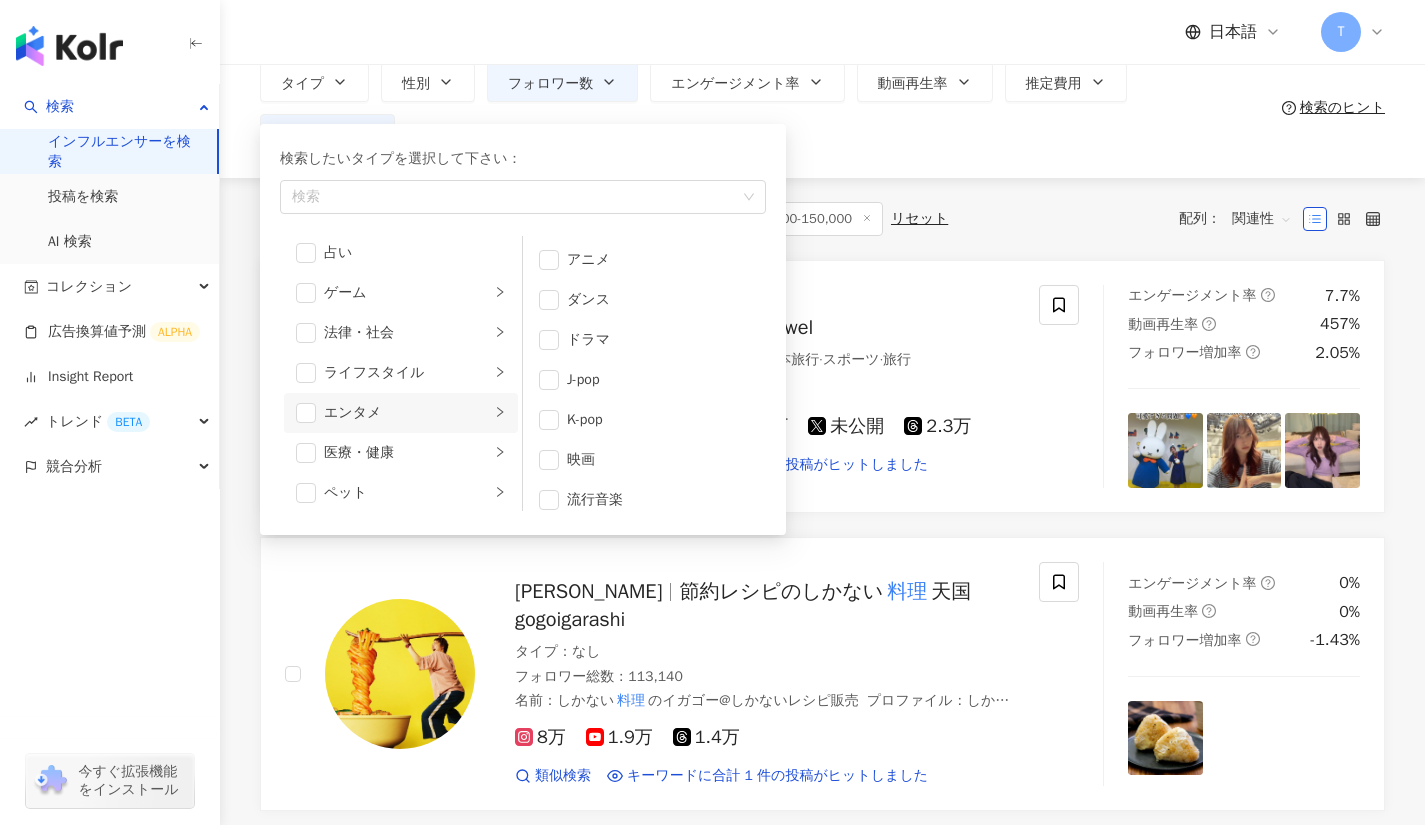 scroll, scrollTop: 53, scrollLeft: 0, axis: vertical 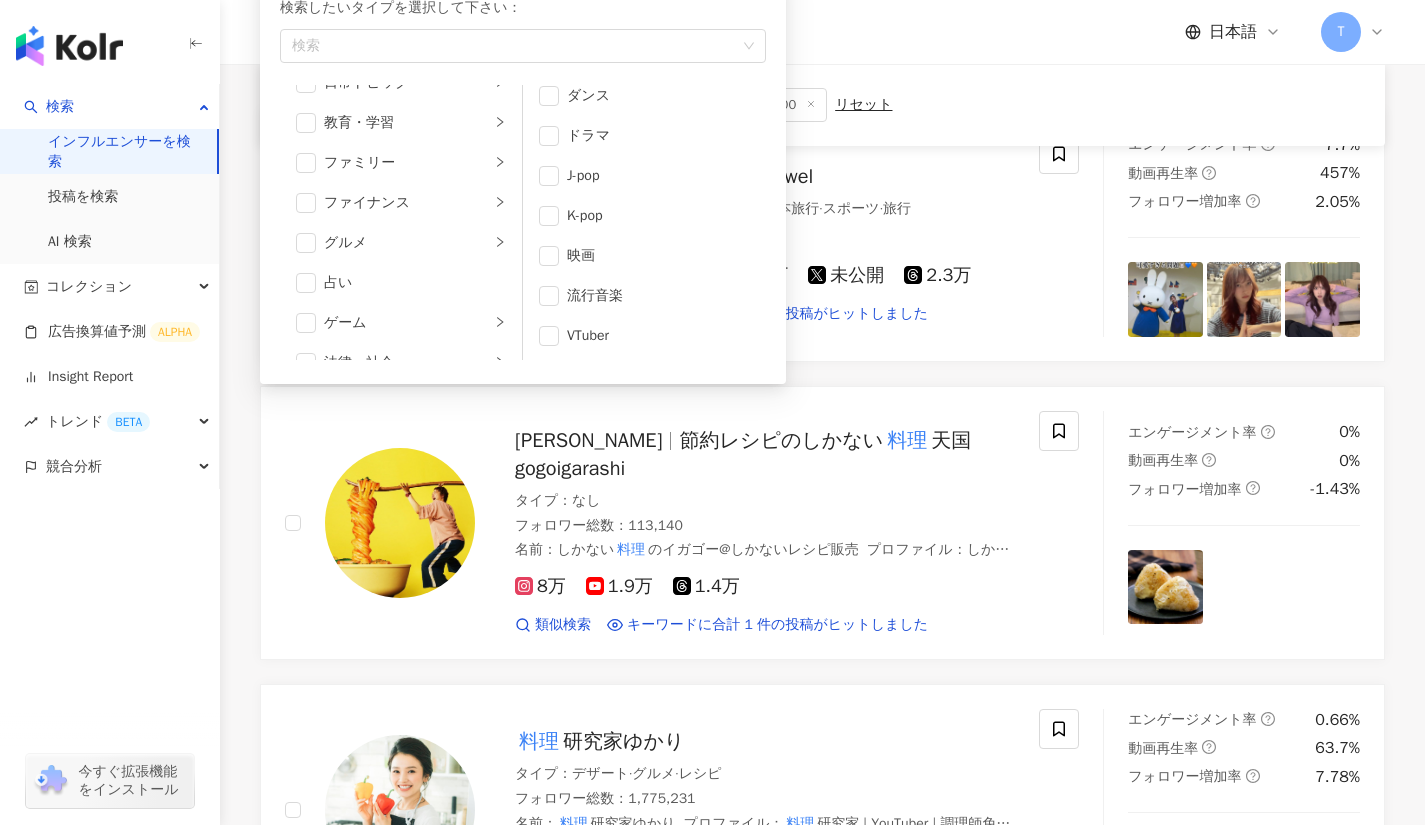 click on "グルメ" at bounding box center (407, 243) 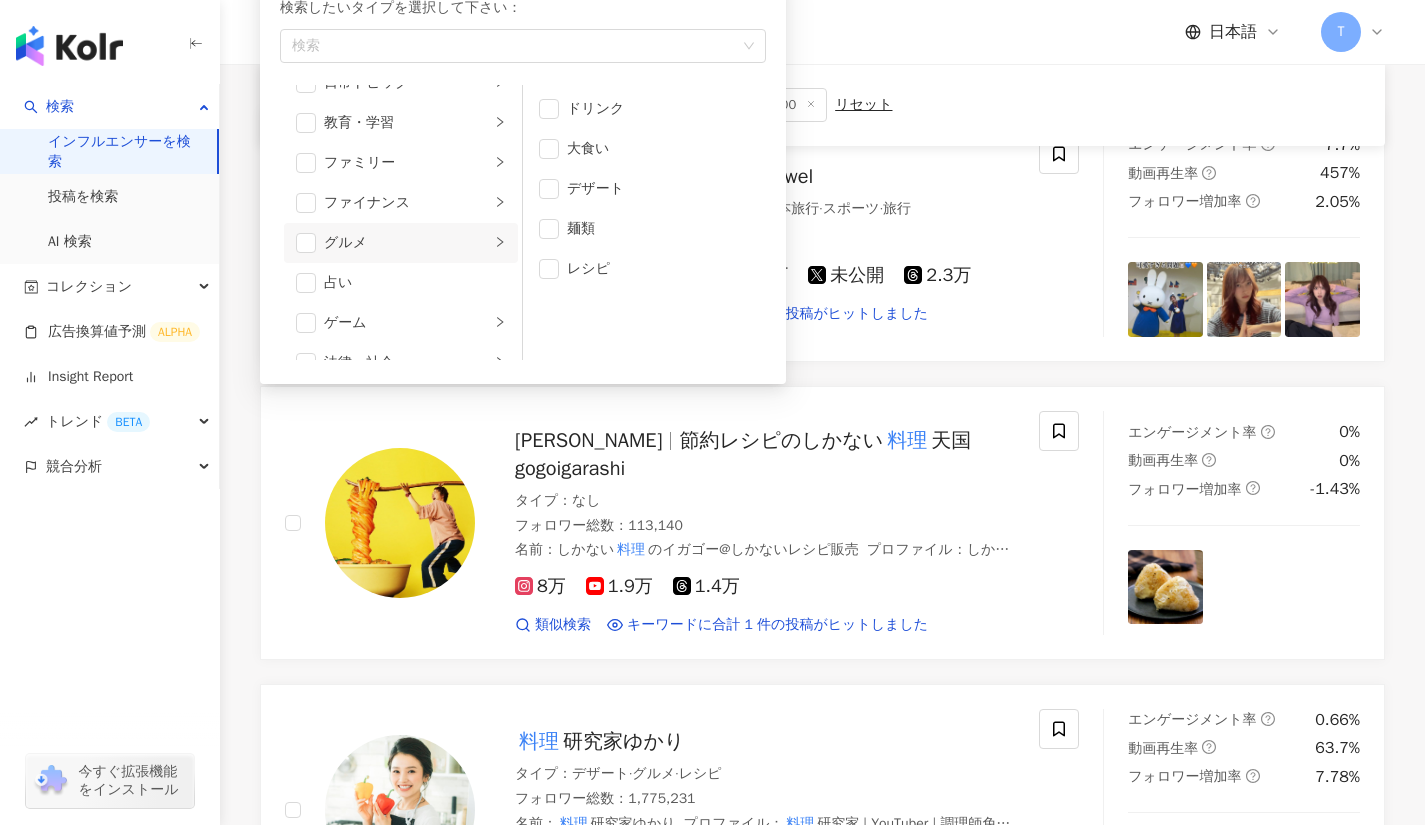 scroll, scrollTop: 0, scrollLeft: 0, axis: both 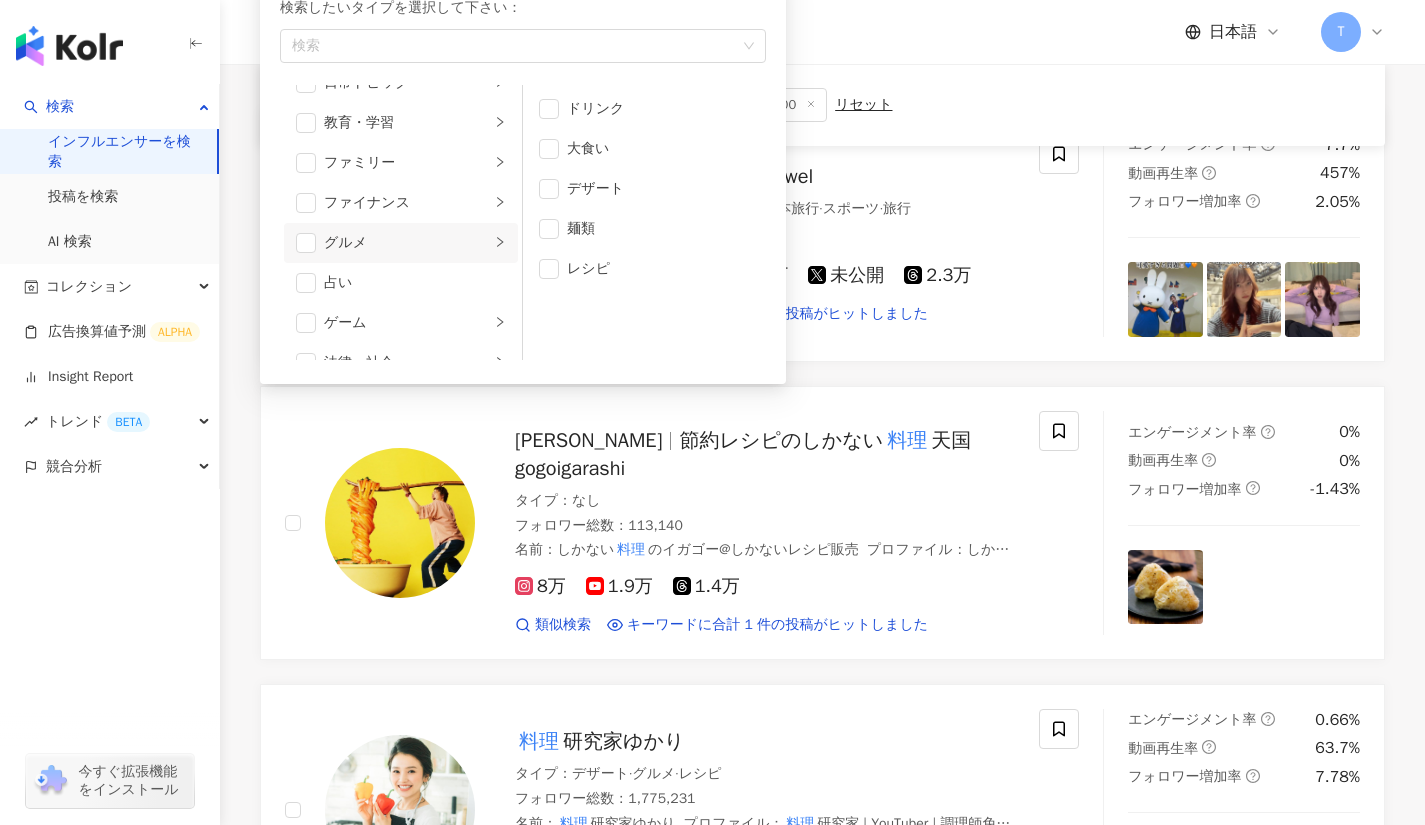 click on "レシピ" at bounding box center [644, 269] 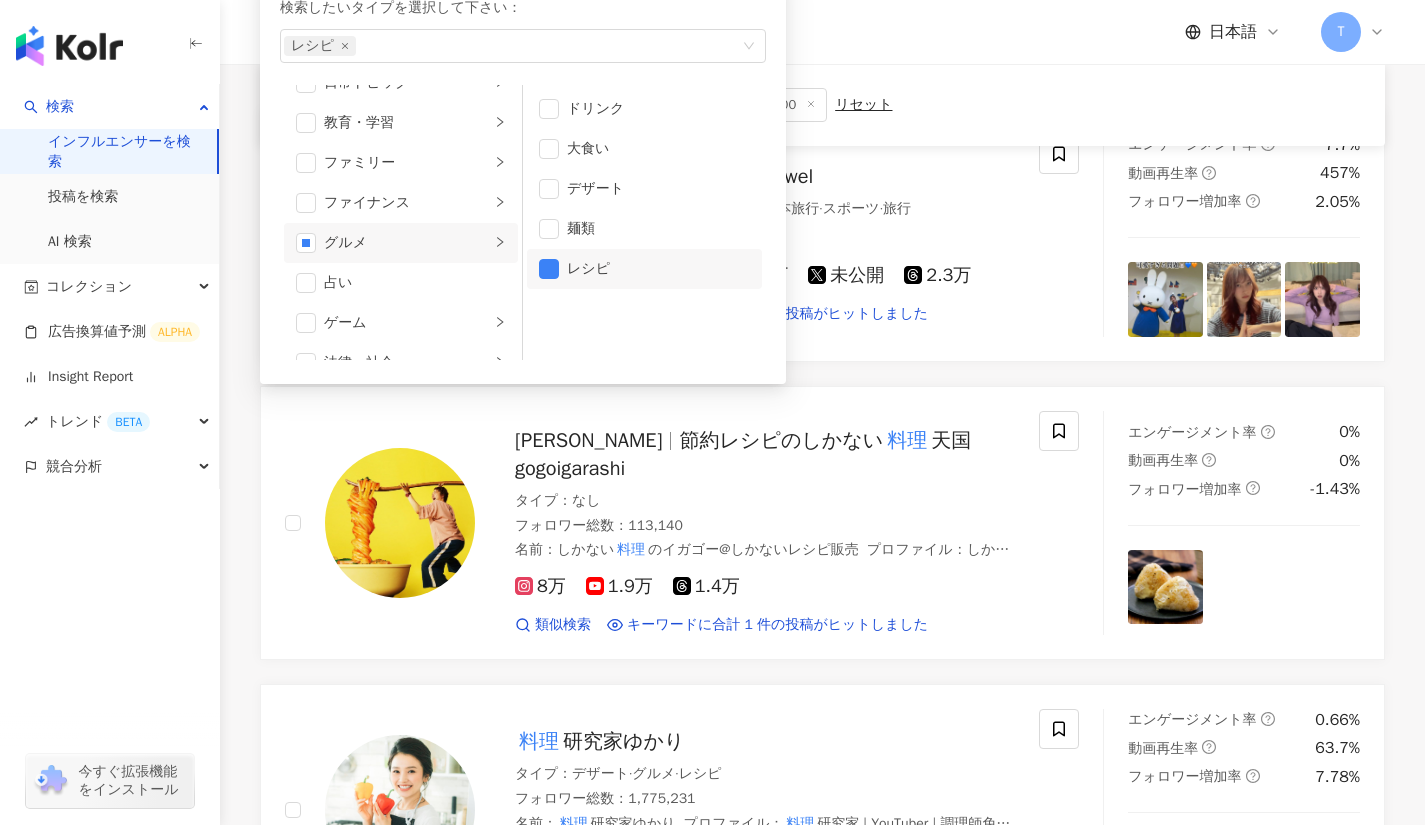 click on "教育・学習" at bounding box center [401, 123] 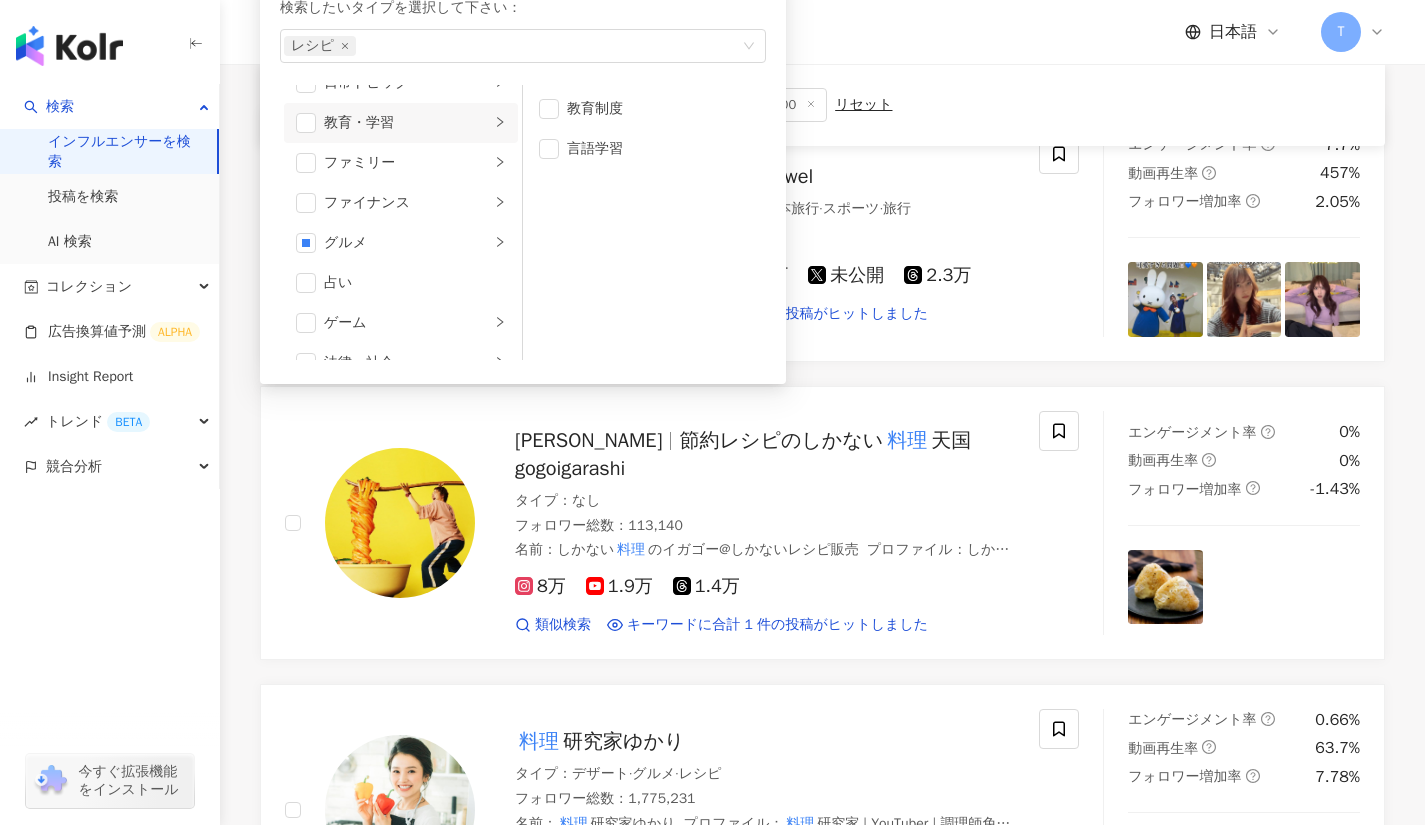click on "ファミリー" at bounding box center (401, 163) 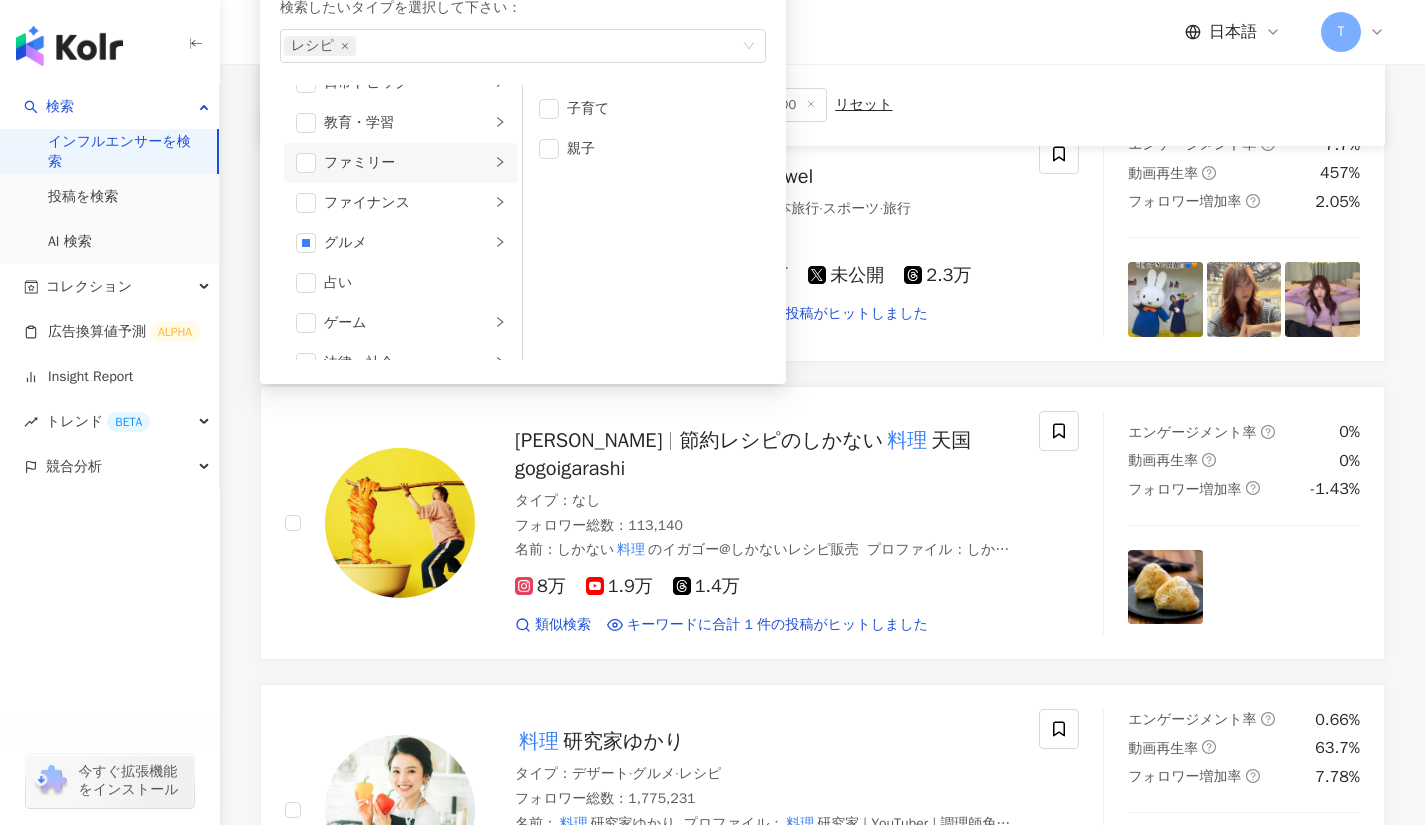 click on "親子" at bounding box center [644, 149] 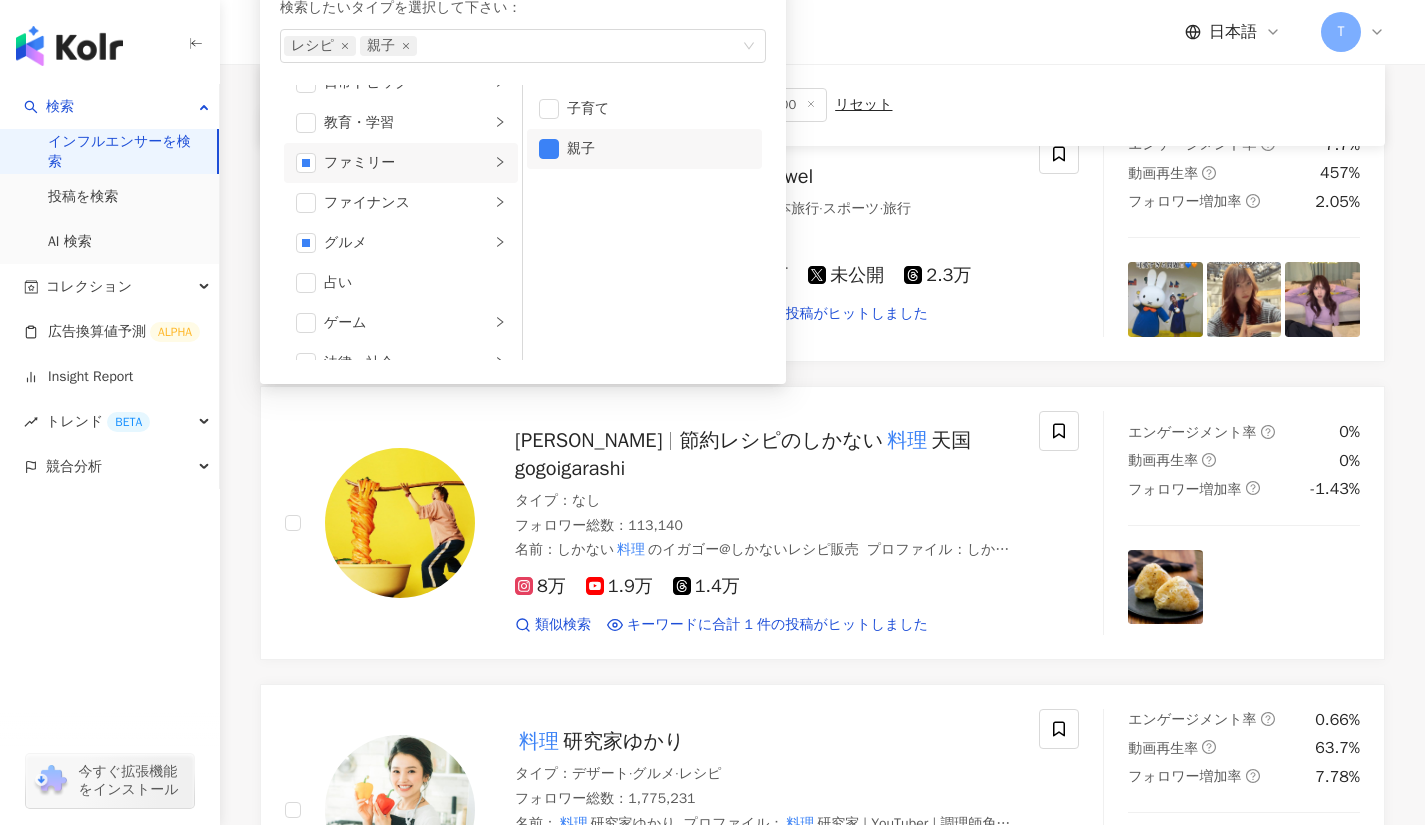 click on "子育て" at bounding box center [644, 109] 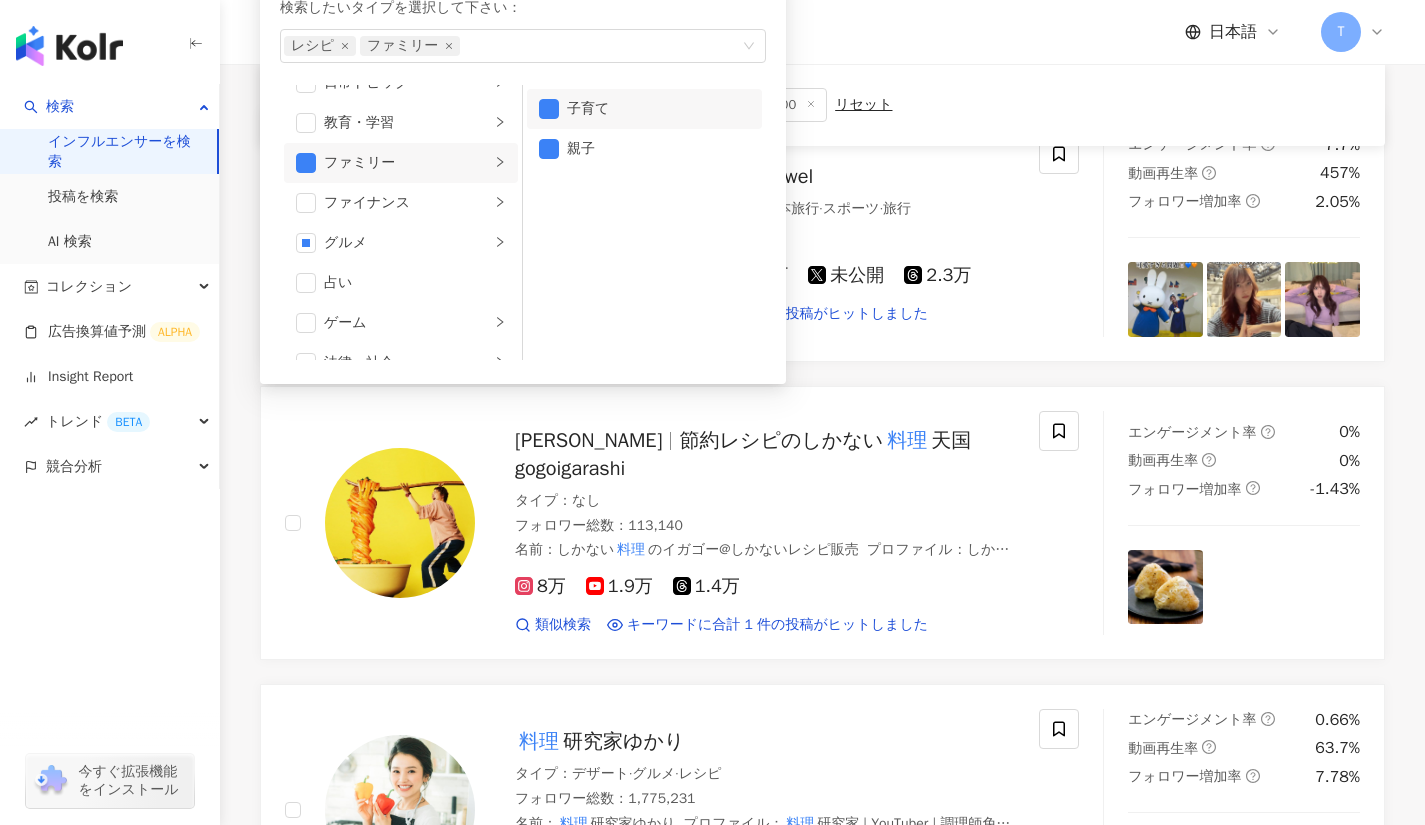 type 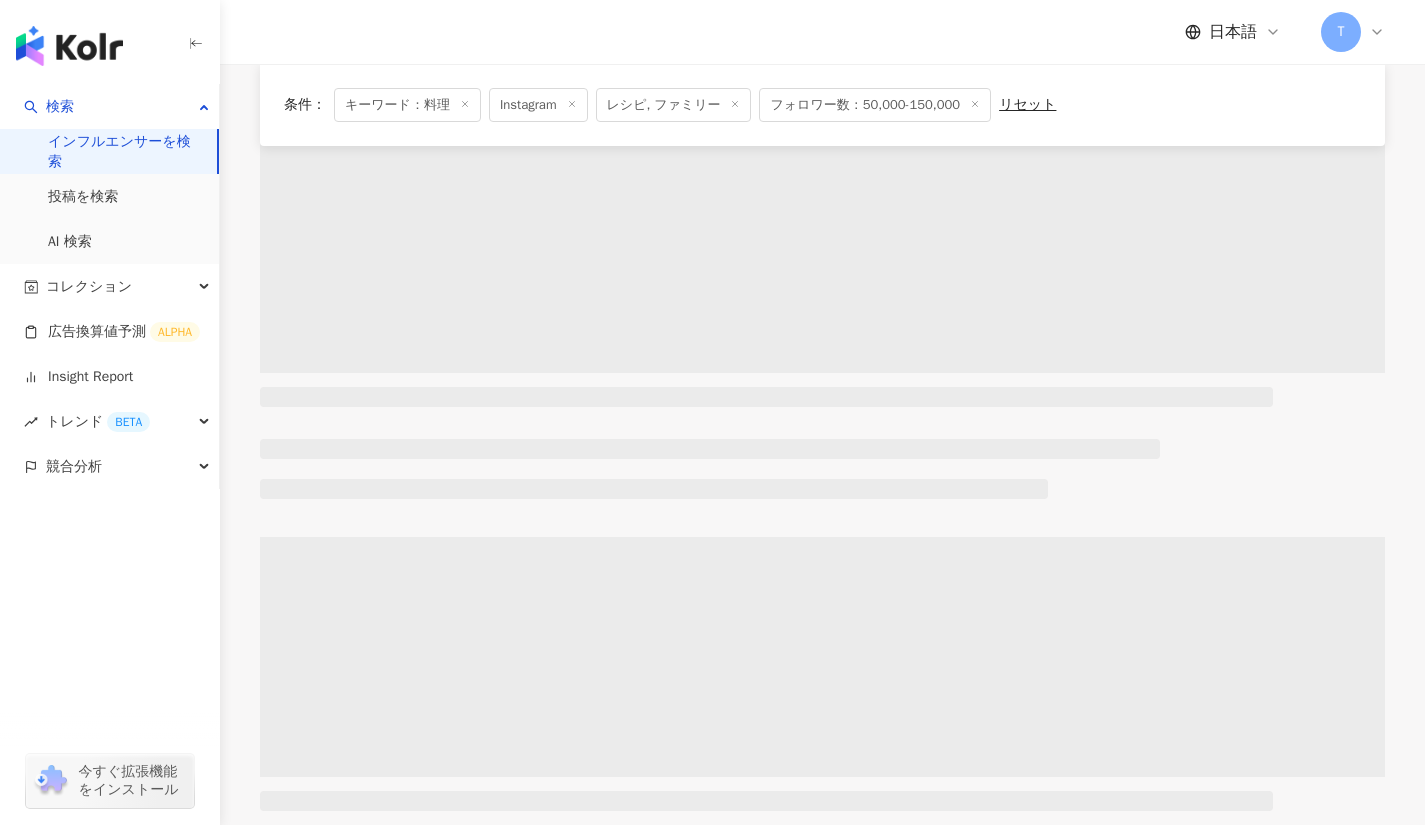 scroll, scrollTop: 0, scrollLeft: 0, axis: both 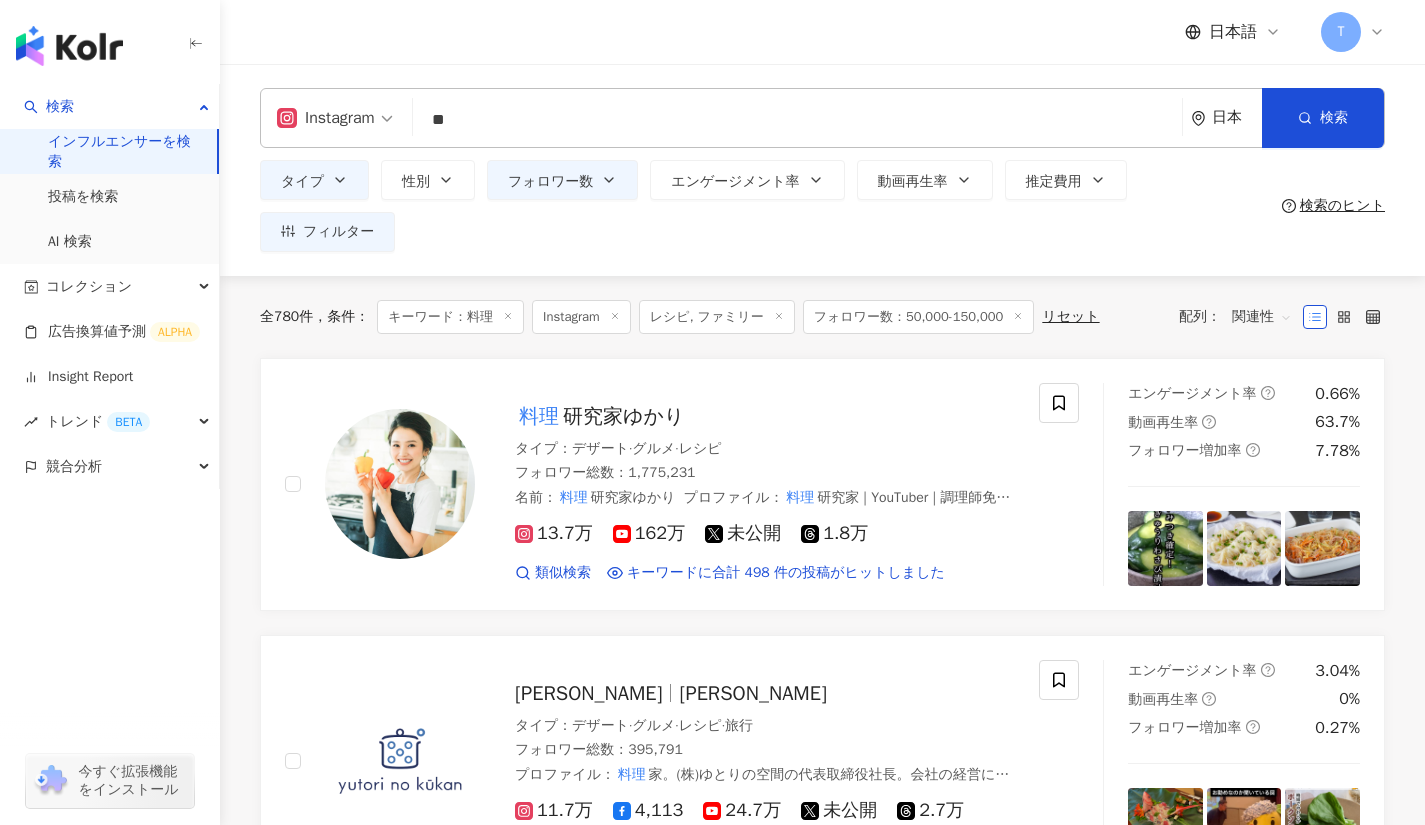 click on "13.7万 162万 未公開 1.8万" at bounding box center (765, 534) 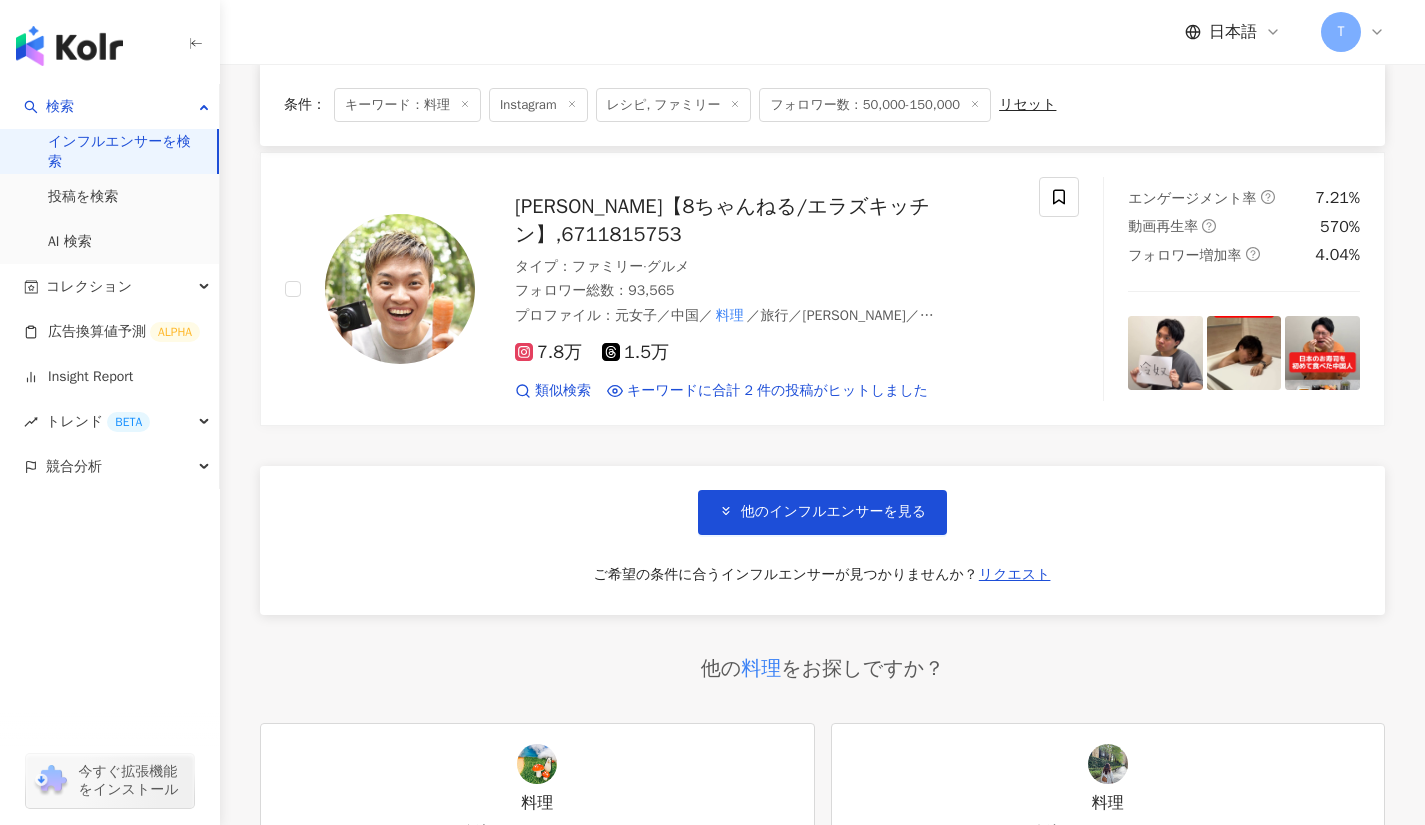 scroll, scrollTop: 3355, scrollLeft: 0, axis: vertical 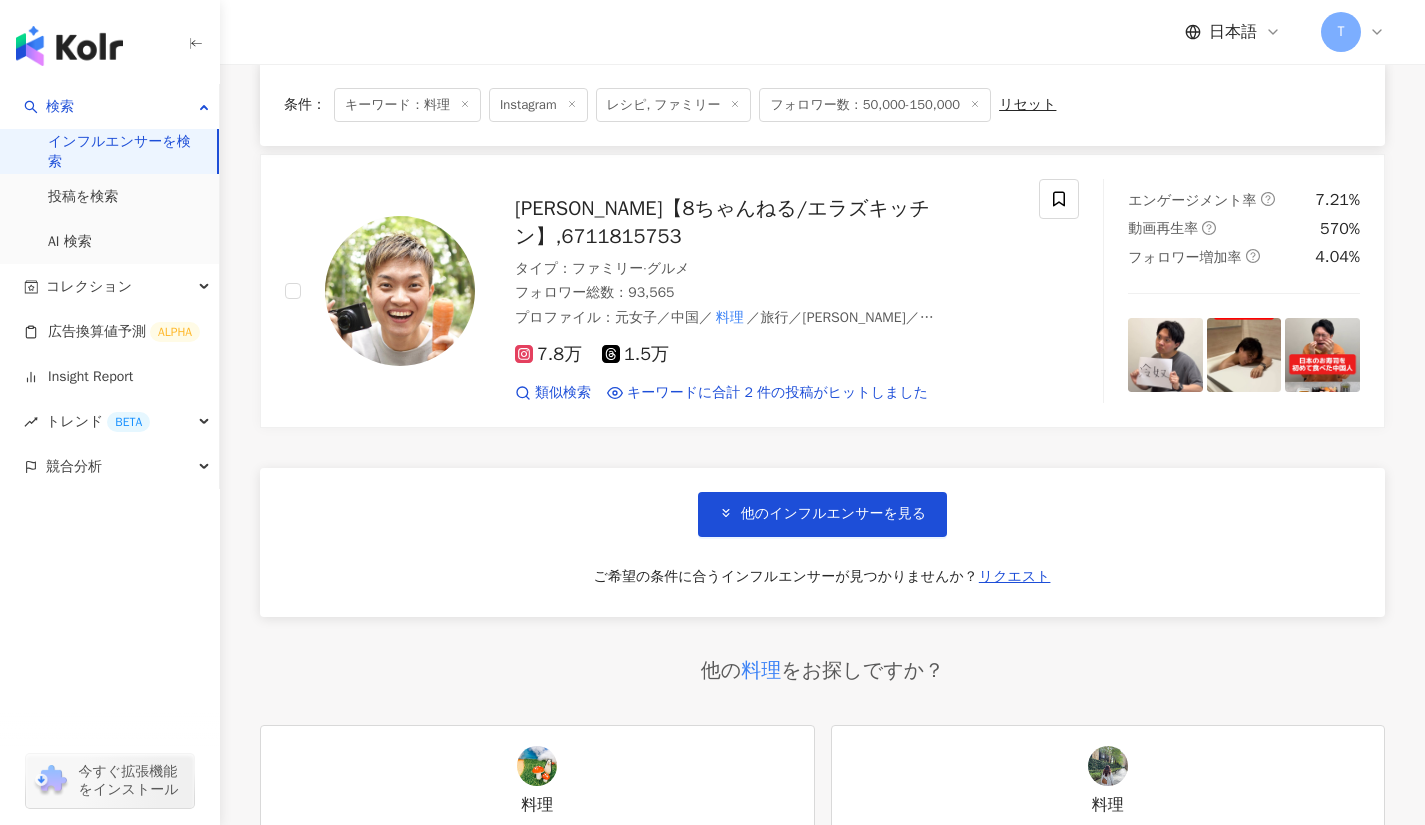 click on "他のインフルエンサーを見る" at bounding box center [833, 514] 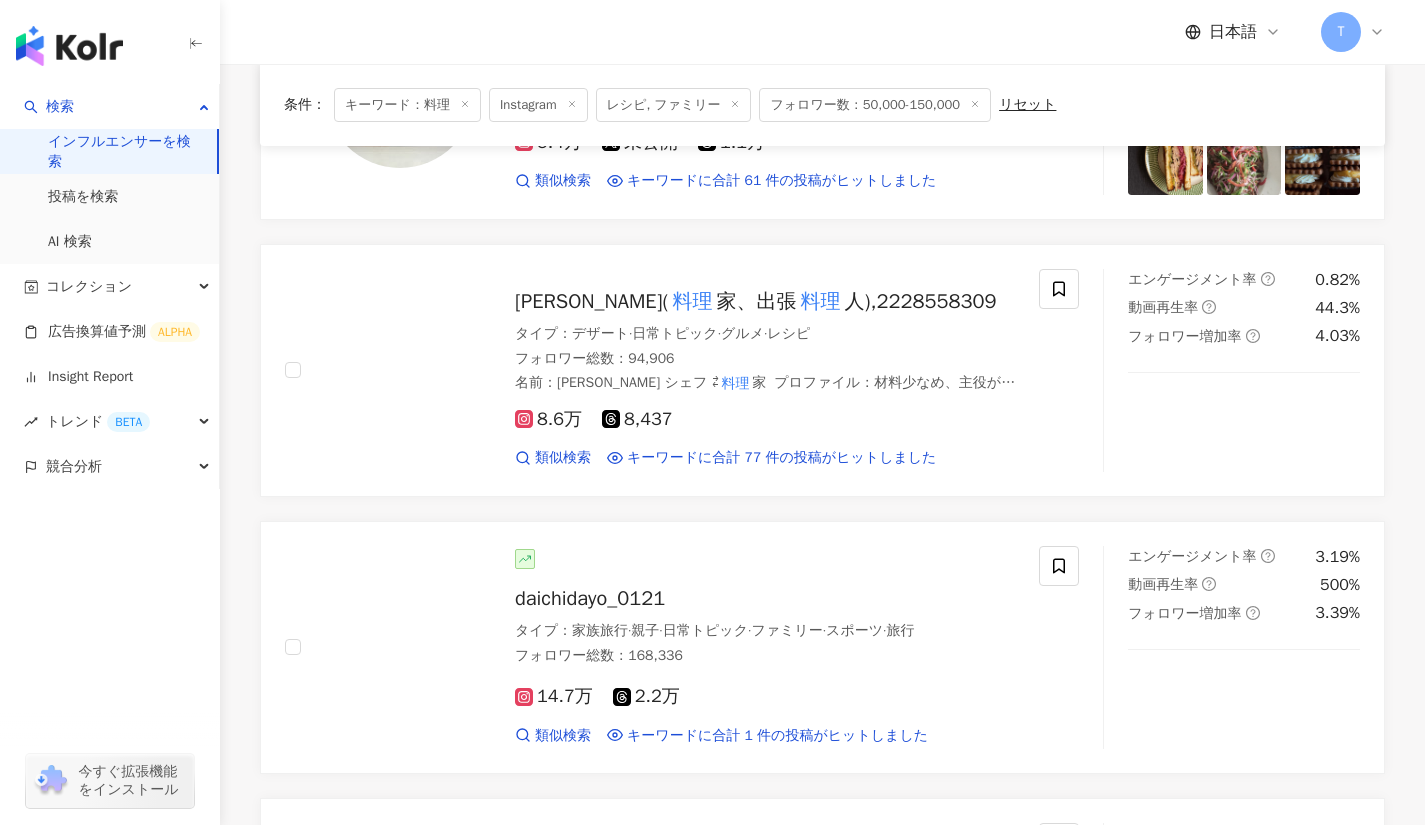scroll, scrollTop: 4692, scrollLeft: 0, axis: vertical 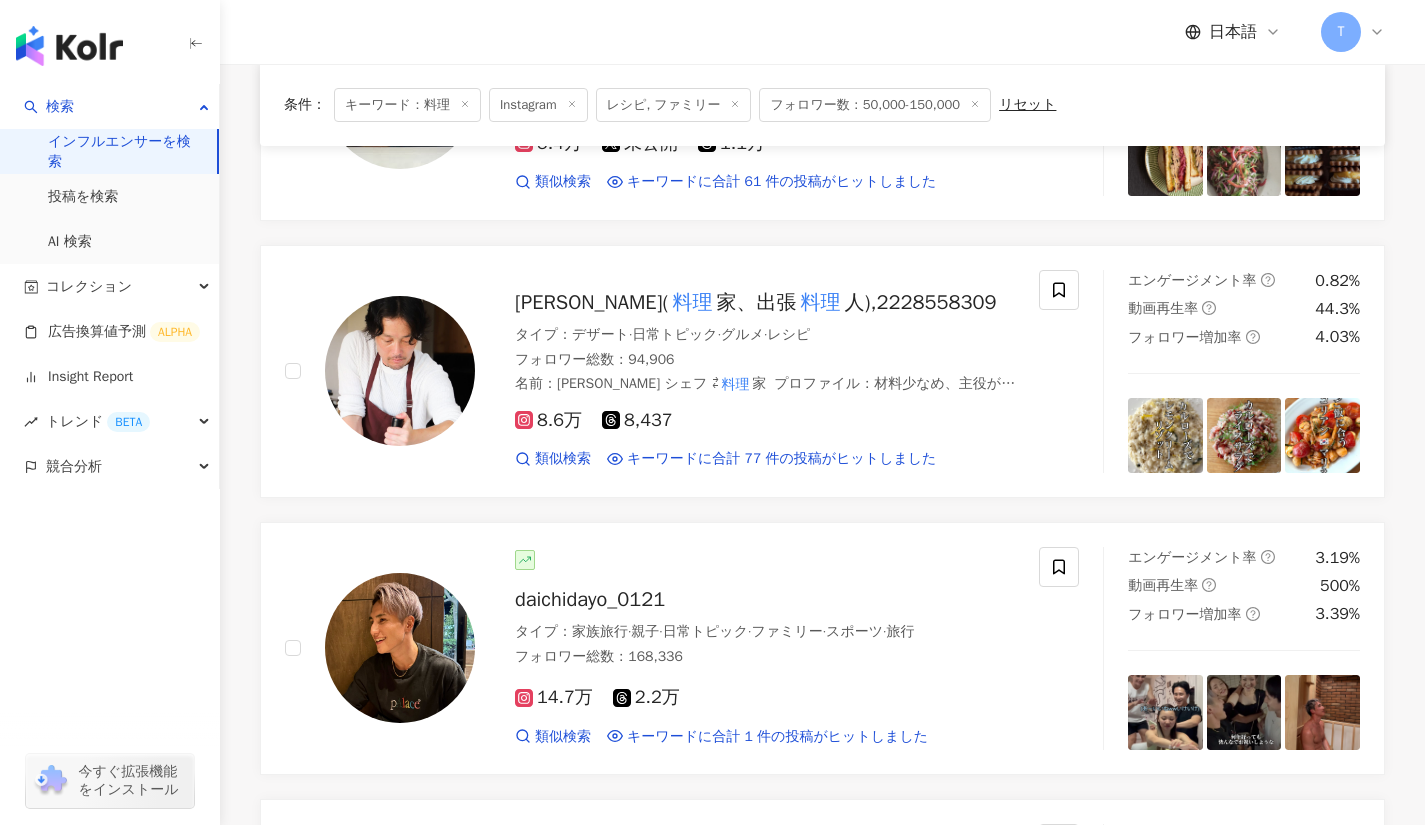 click on "daichidayo_0121" at bounding box center [590, 599] 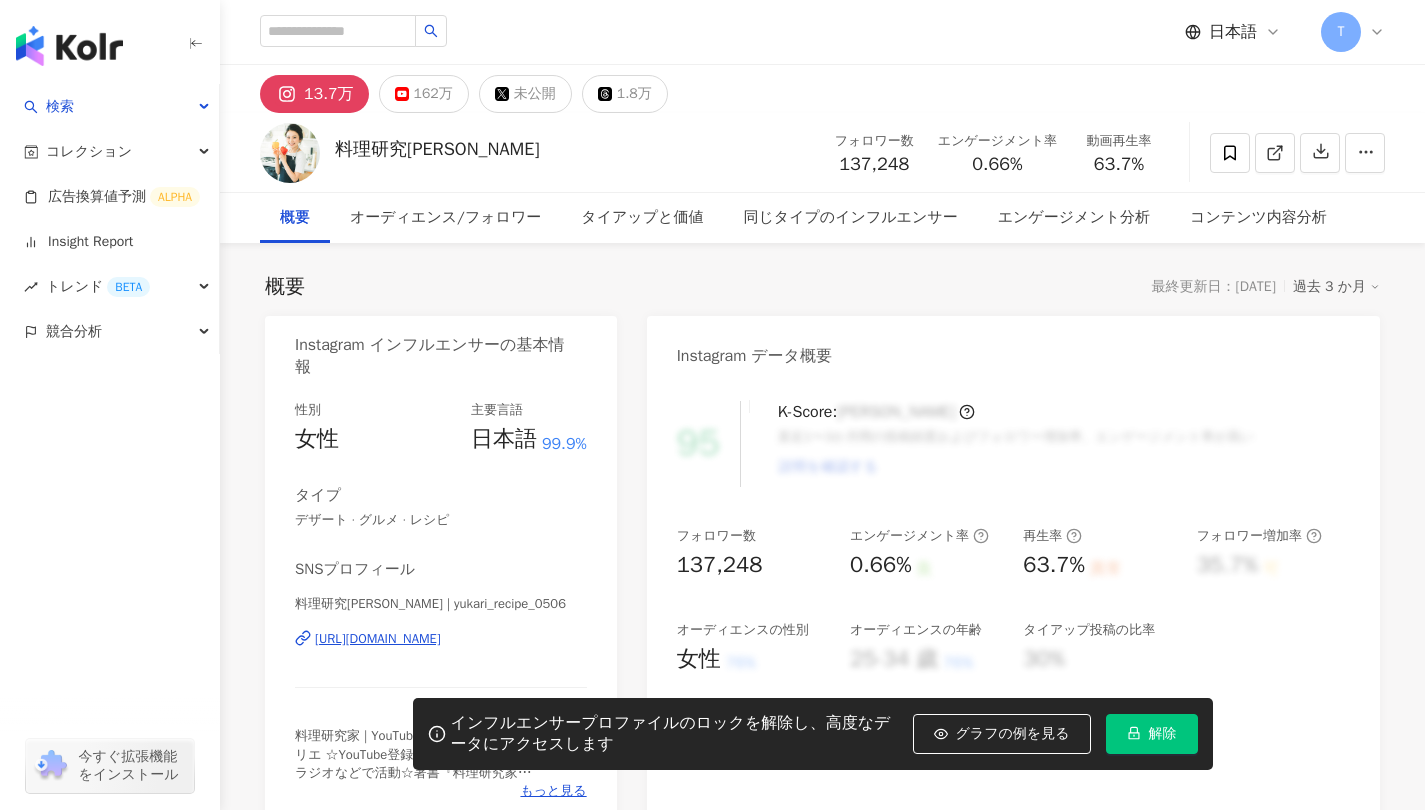 click on "https://www.instagram.com/yukari_recipe_0506/" at bounding box center (378, 639) 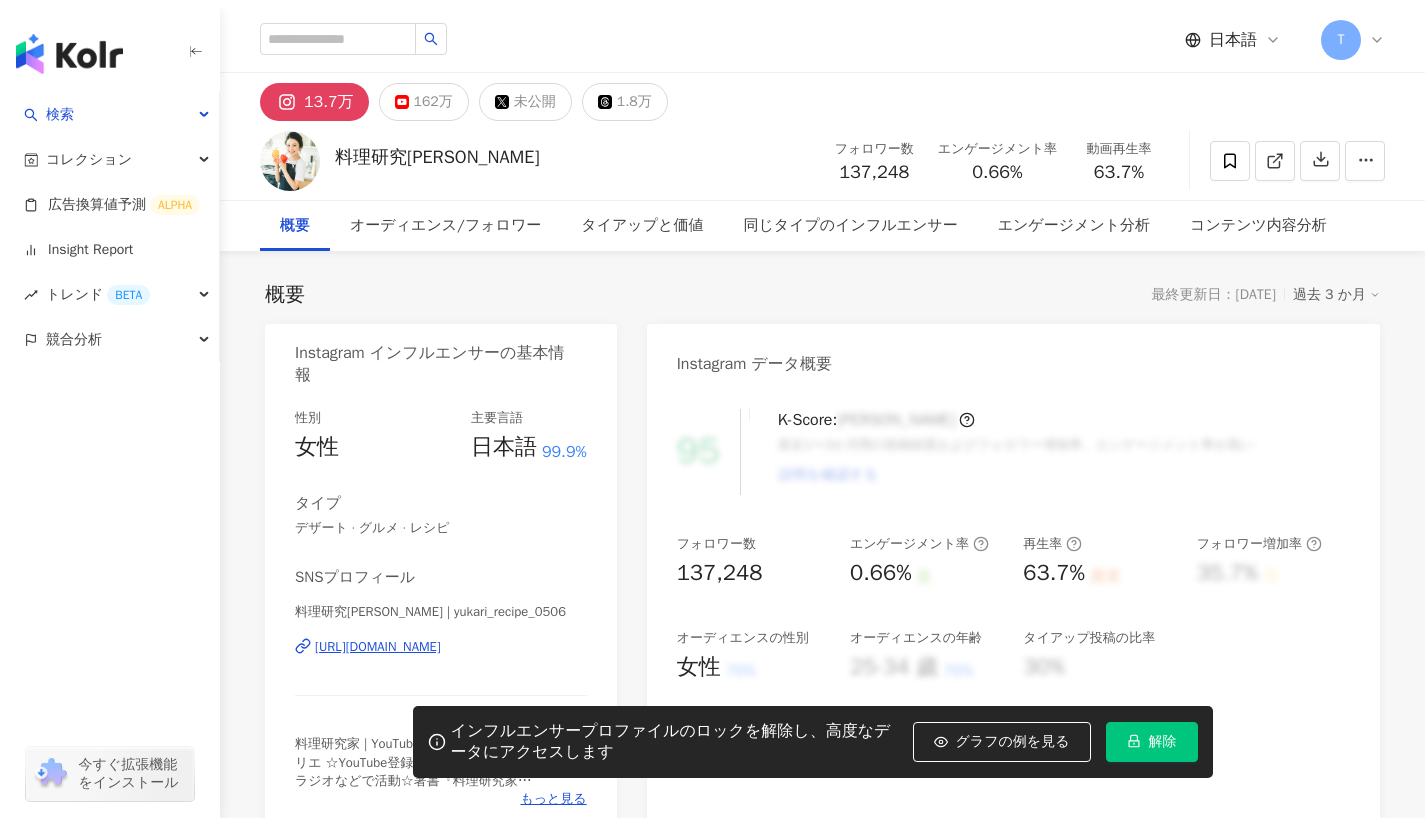 scroll, scrollTop: 0, scrollLeft: 0, axis: both 